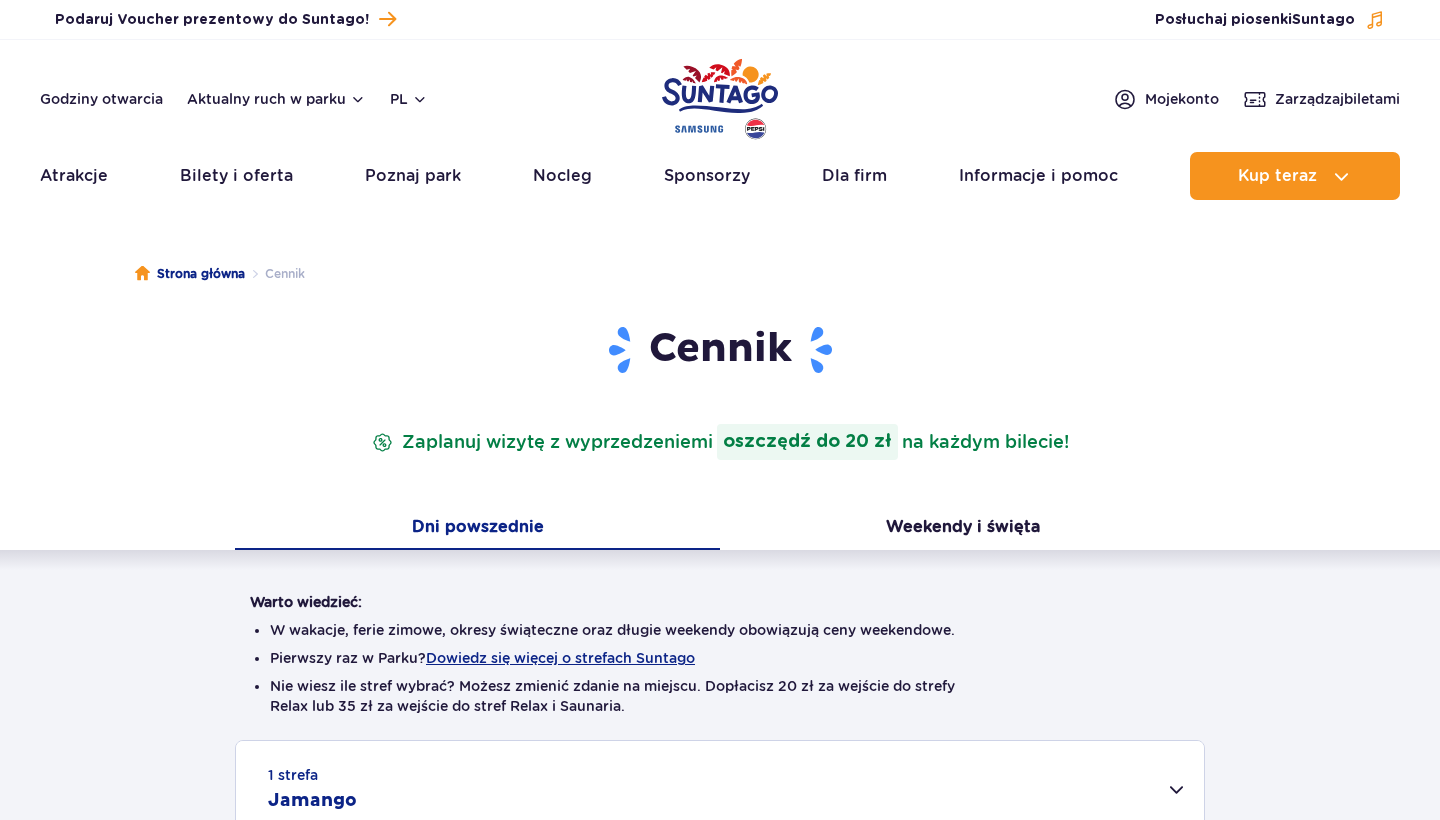 scroll, scrollTop: 0, scrollLeft: 0, axis: both 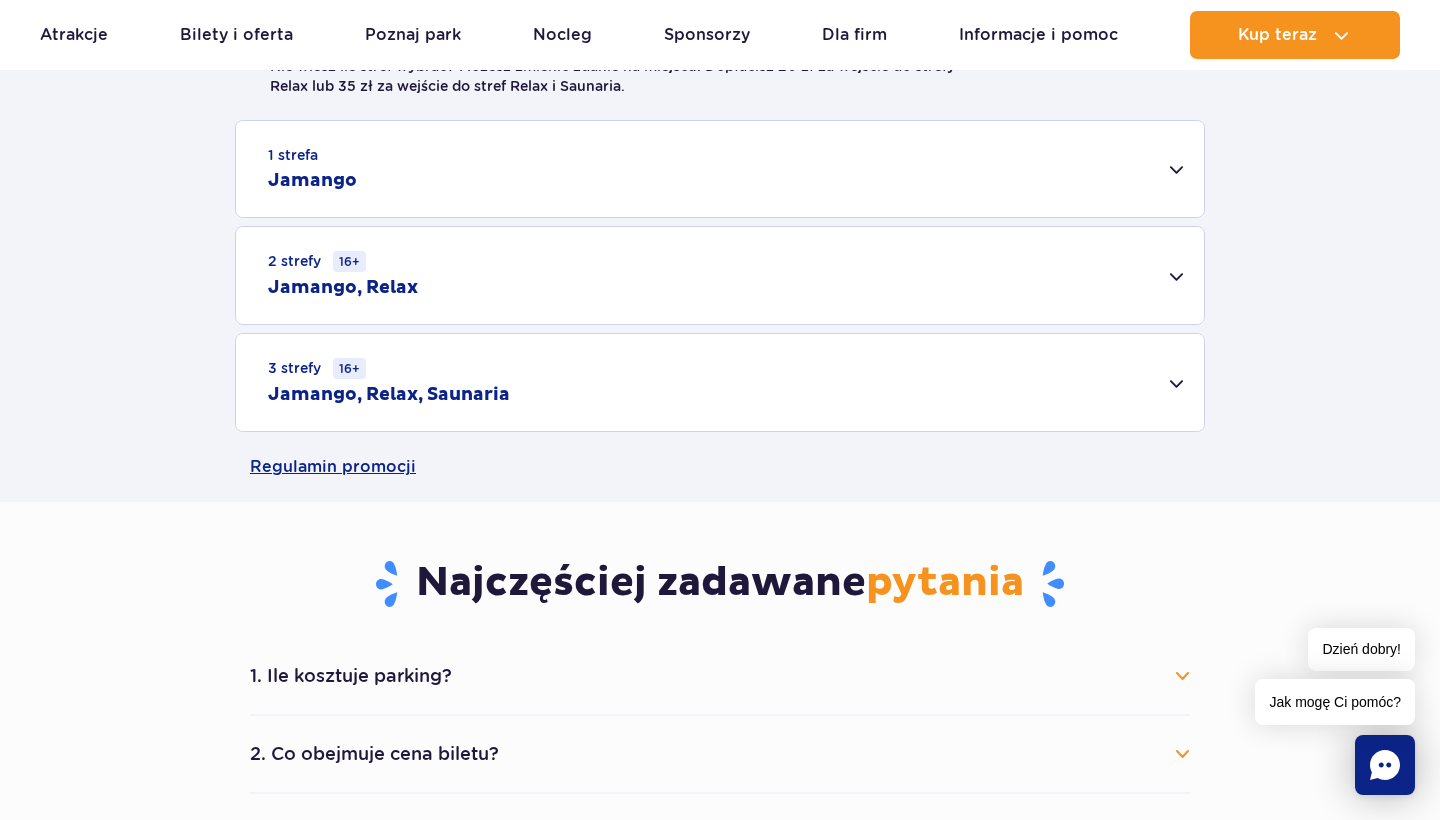 click on "3 strefy  16+
Jamango, Relax, Saunaria" at bounding box center [720, 382] 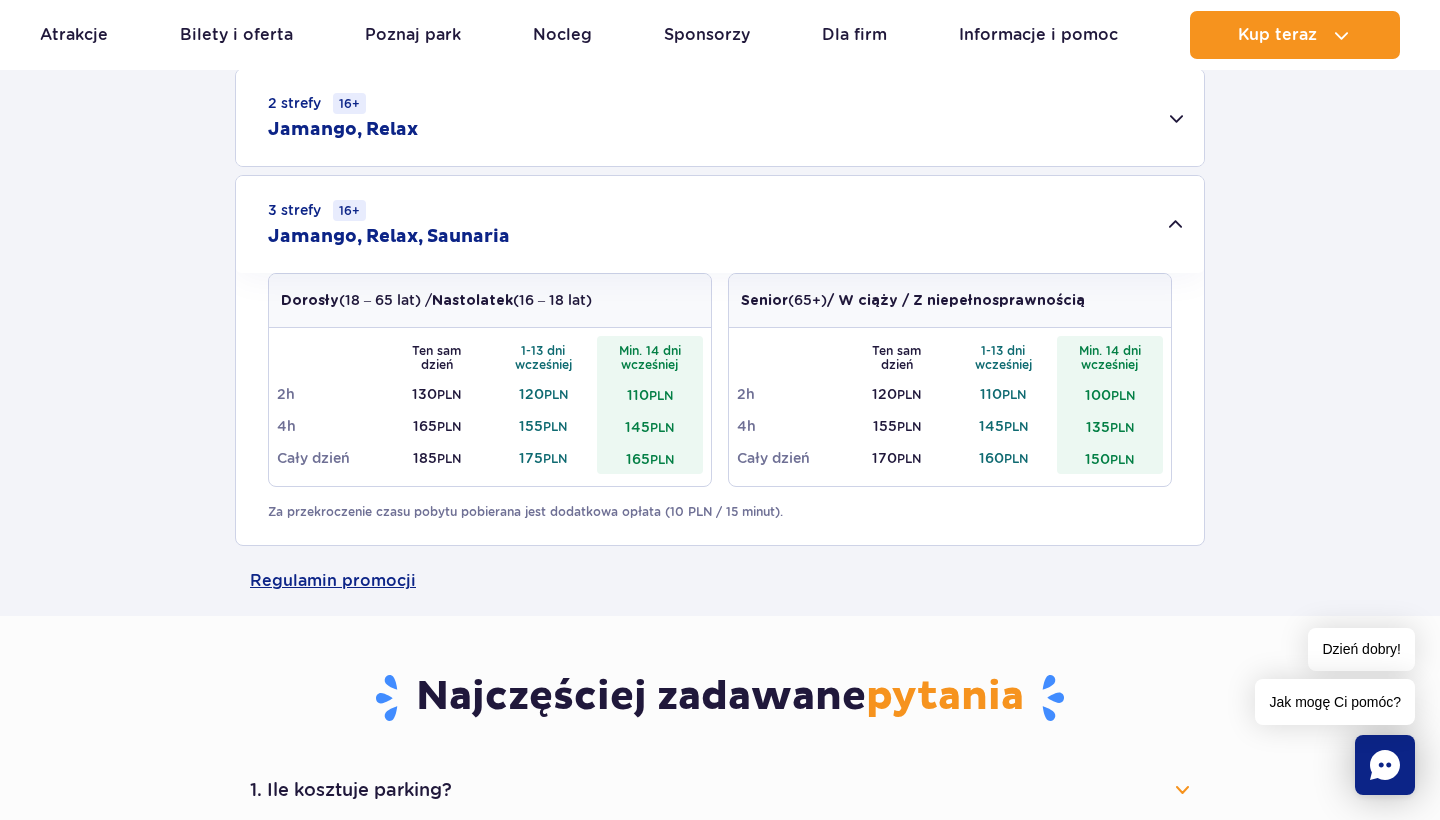 scroll, scrollTop: 675, scrollLeft: 0, axis: vertical 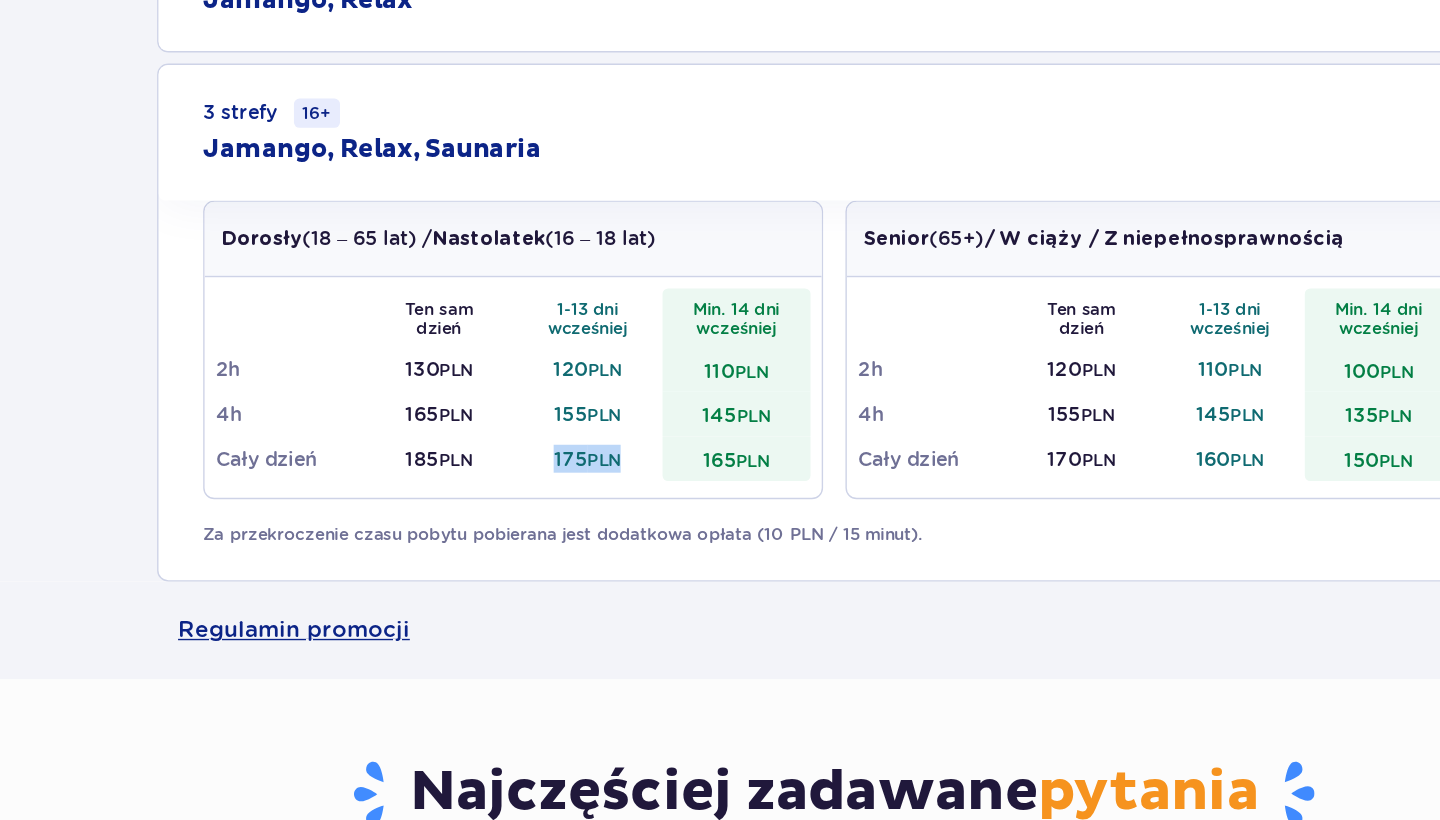 drag, startPoint x: 391, startPoint y: 331, endPoint x: 450, endPoint y: 331, distance: 59 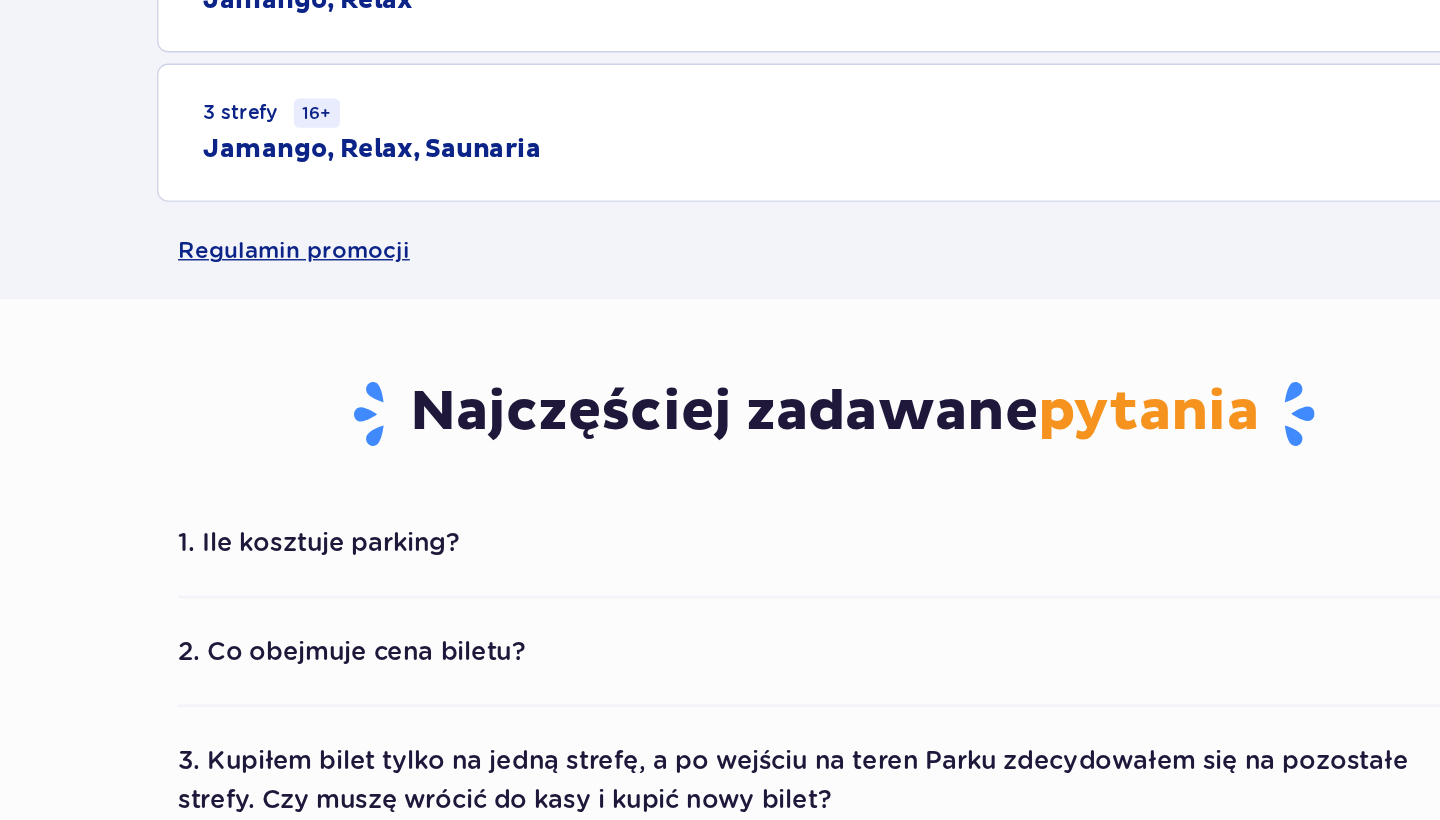 click on "3 strefy  16+
Jamango, Relax, Saunaria" at bounding box center [720, 327] 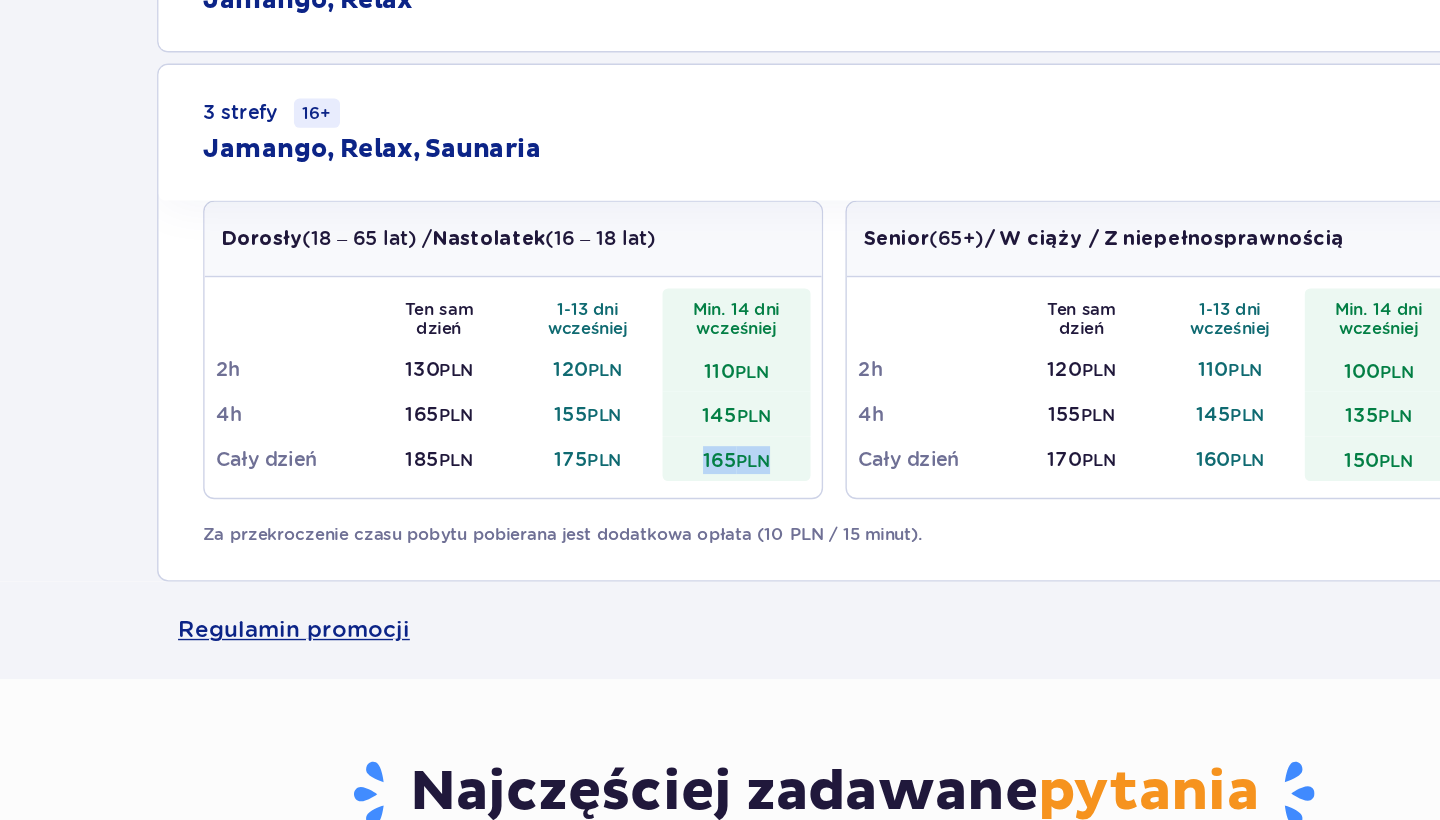 drag, startPoint x: 494, startPoint y: 327, endPoint x: 555, endPoint y: 329, distance: 61.03278 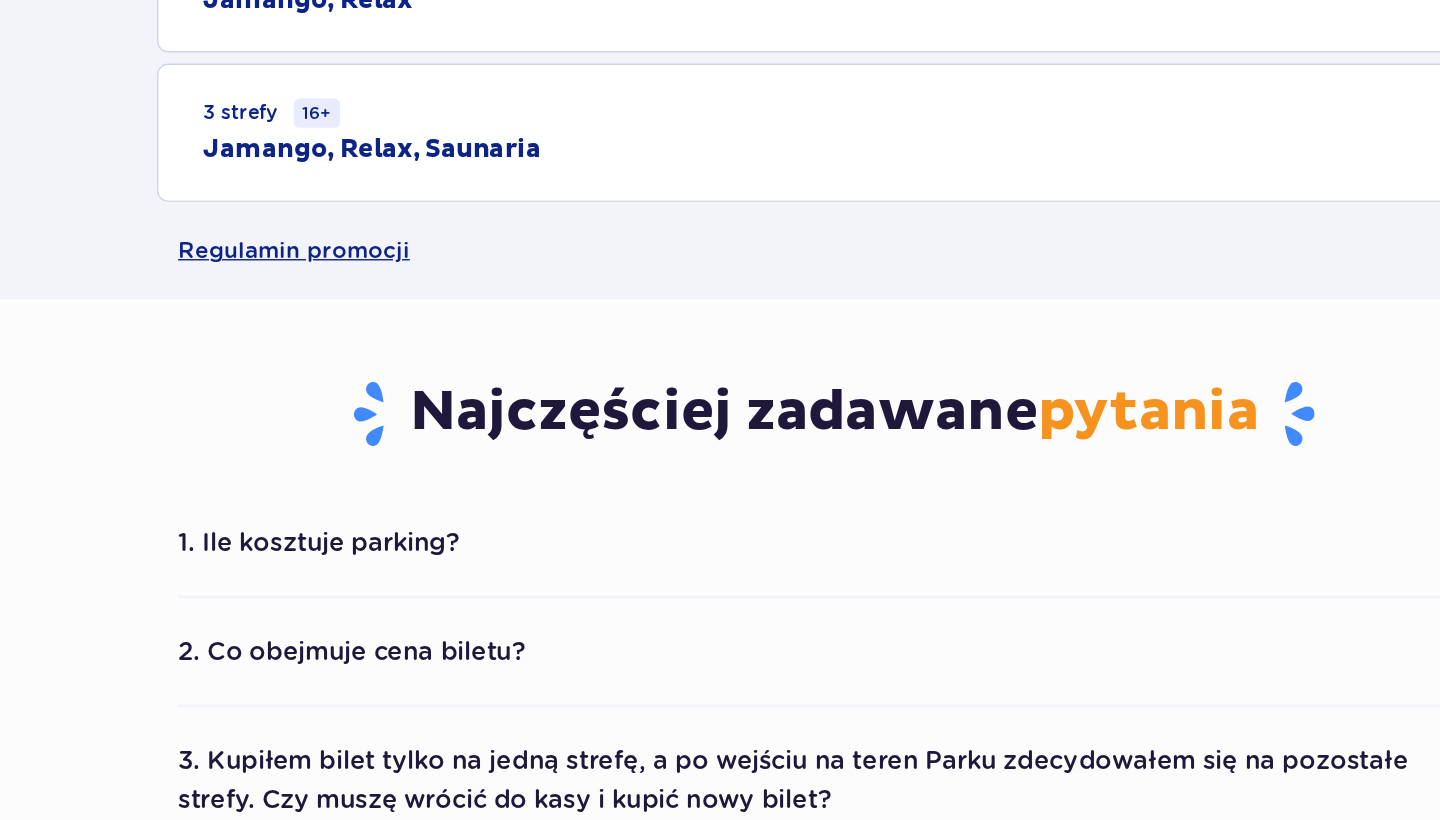 click on "3 strefy  16+
Jamango, Relax, Saunaria" at bounding box center (720, 327) 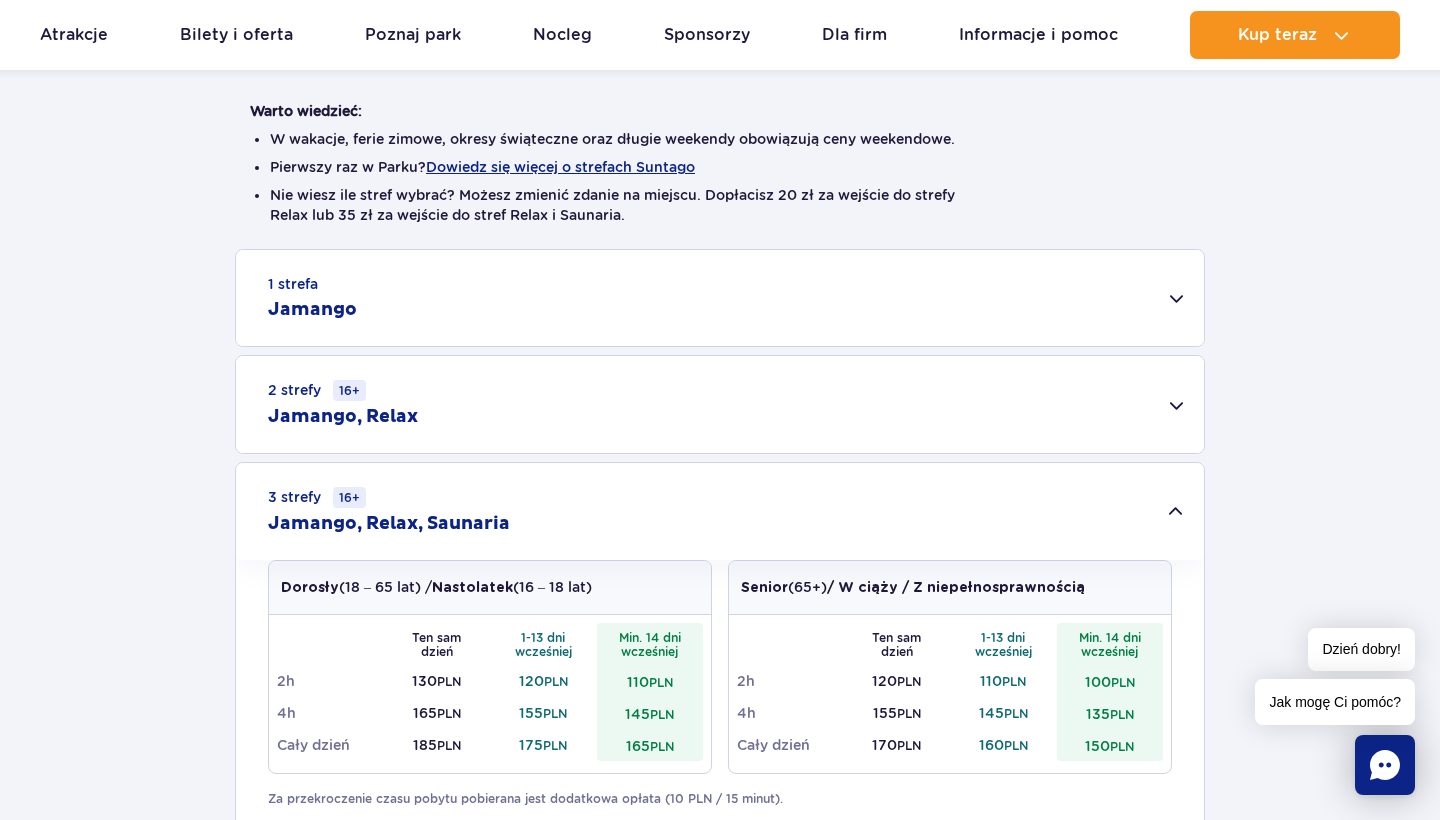 scroll, scrollTop: 473, scrollLeft: 0, axis: vertical 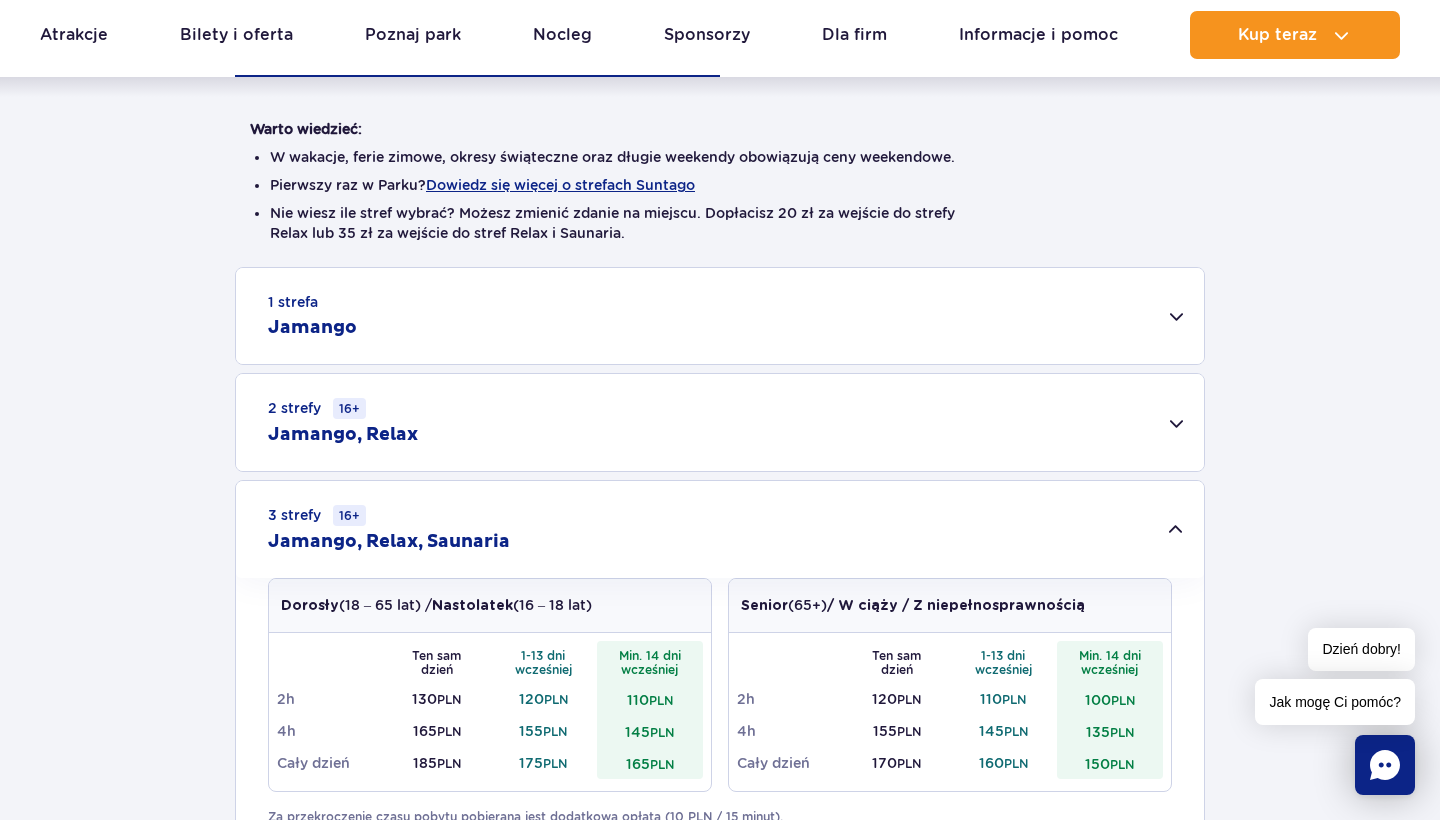 click on "2 strefy  16+
Jamango, Relax" at bounding box center (720, 422) 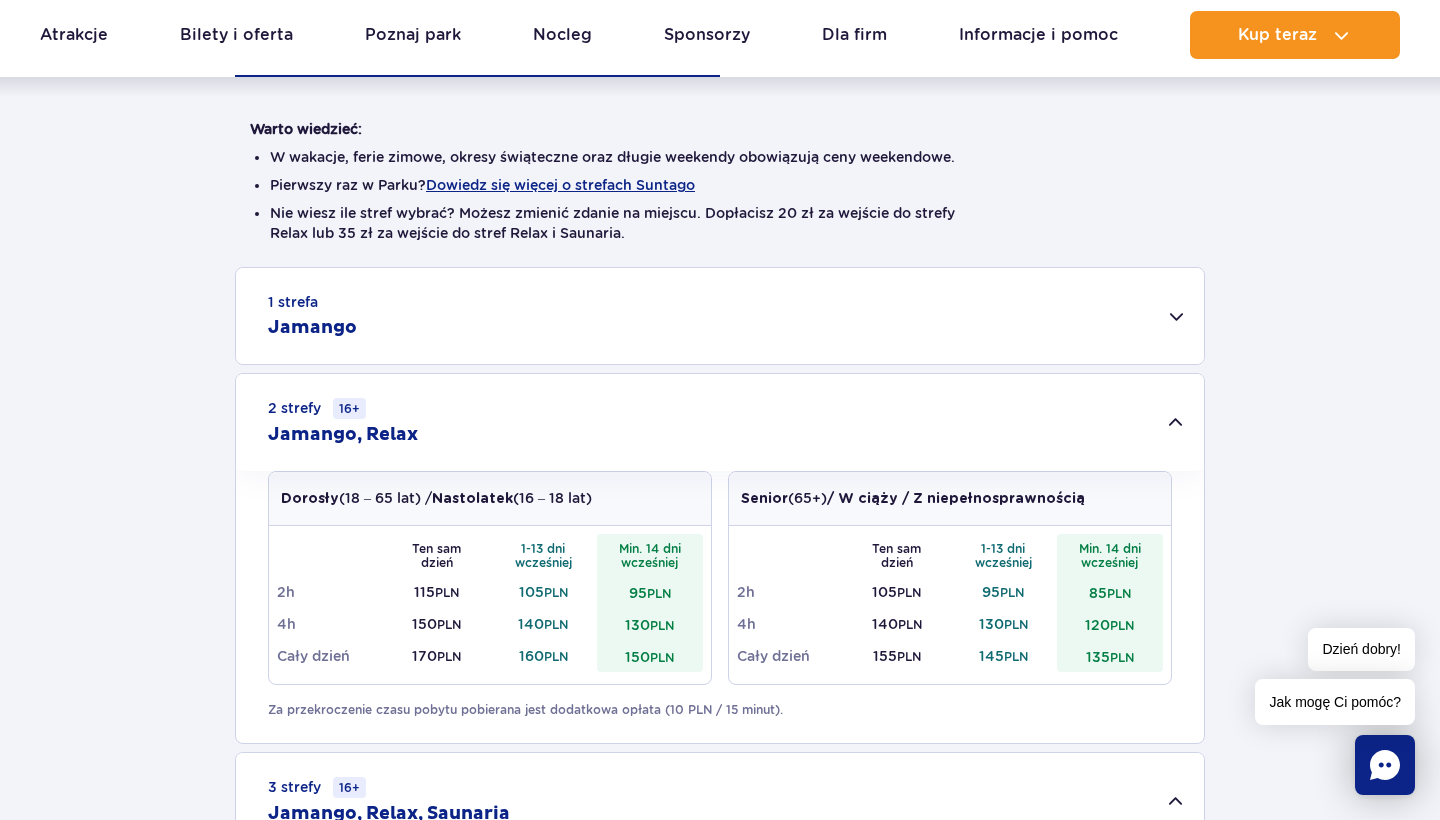 click on "2 strefy  16+
Jamango, Relax" at bounding box center [720, 422] 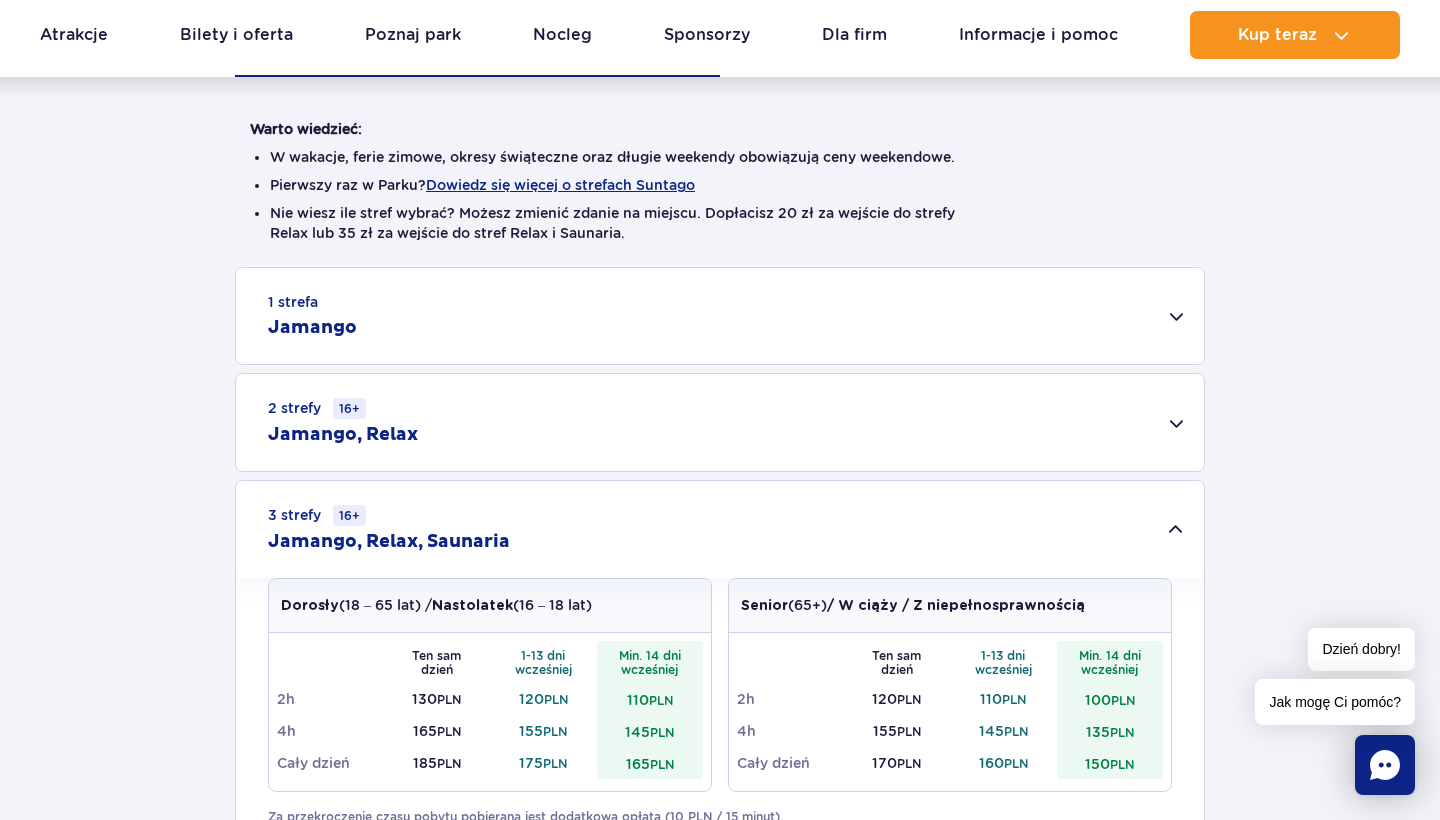 click on "1 strefa
Jamango" at bounding box center [720, 316] 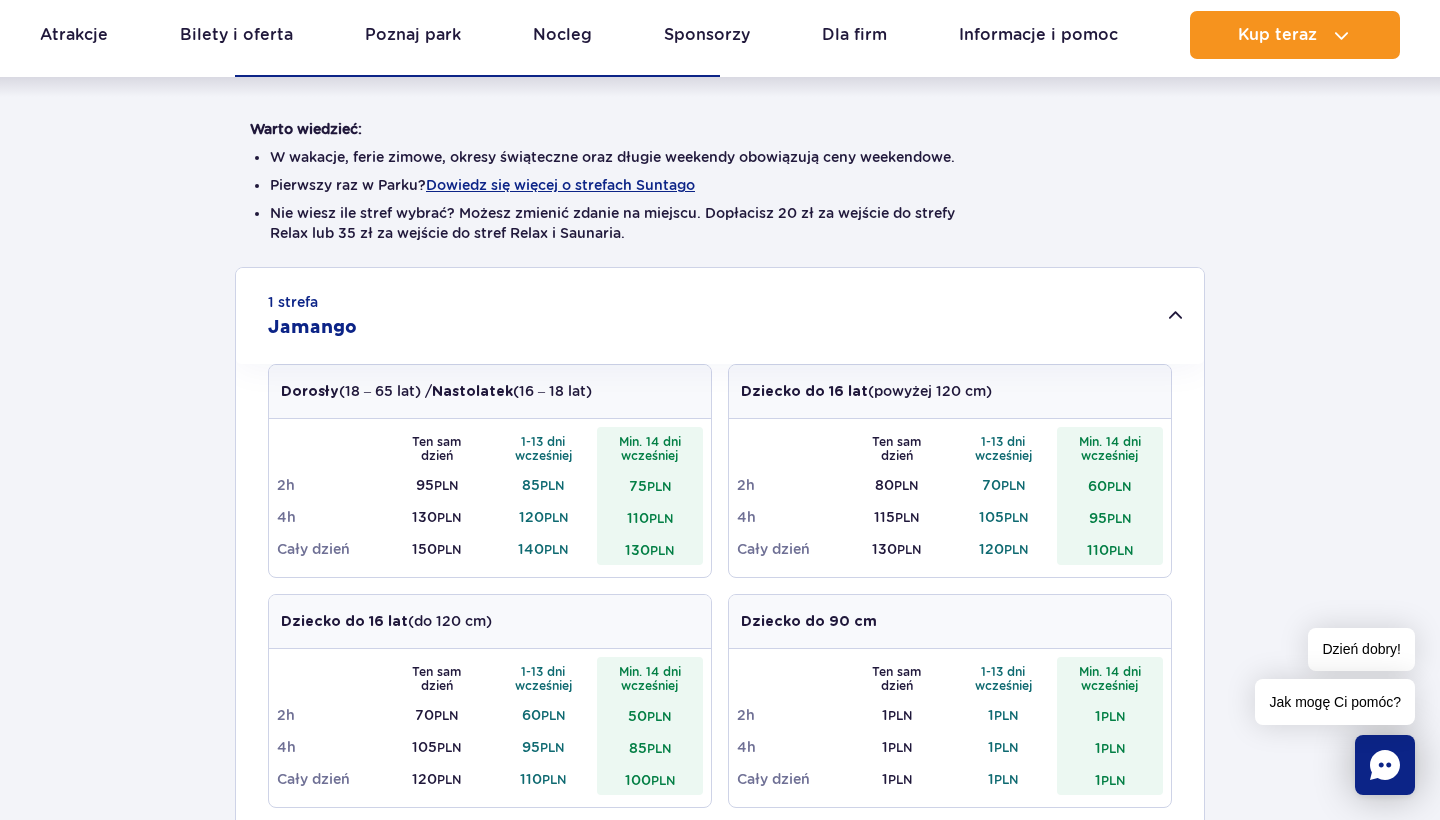 click on "1 strefa
Jamango" at bounding box center [720, 316] 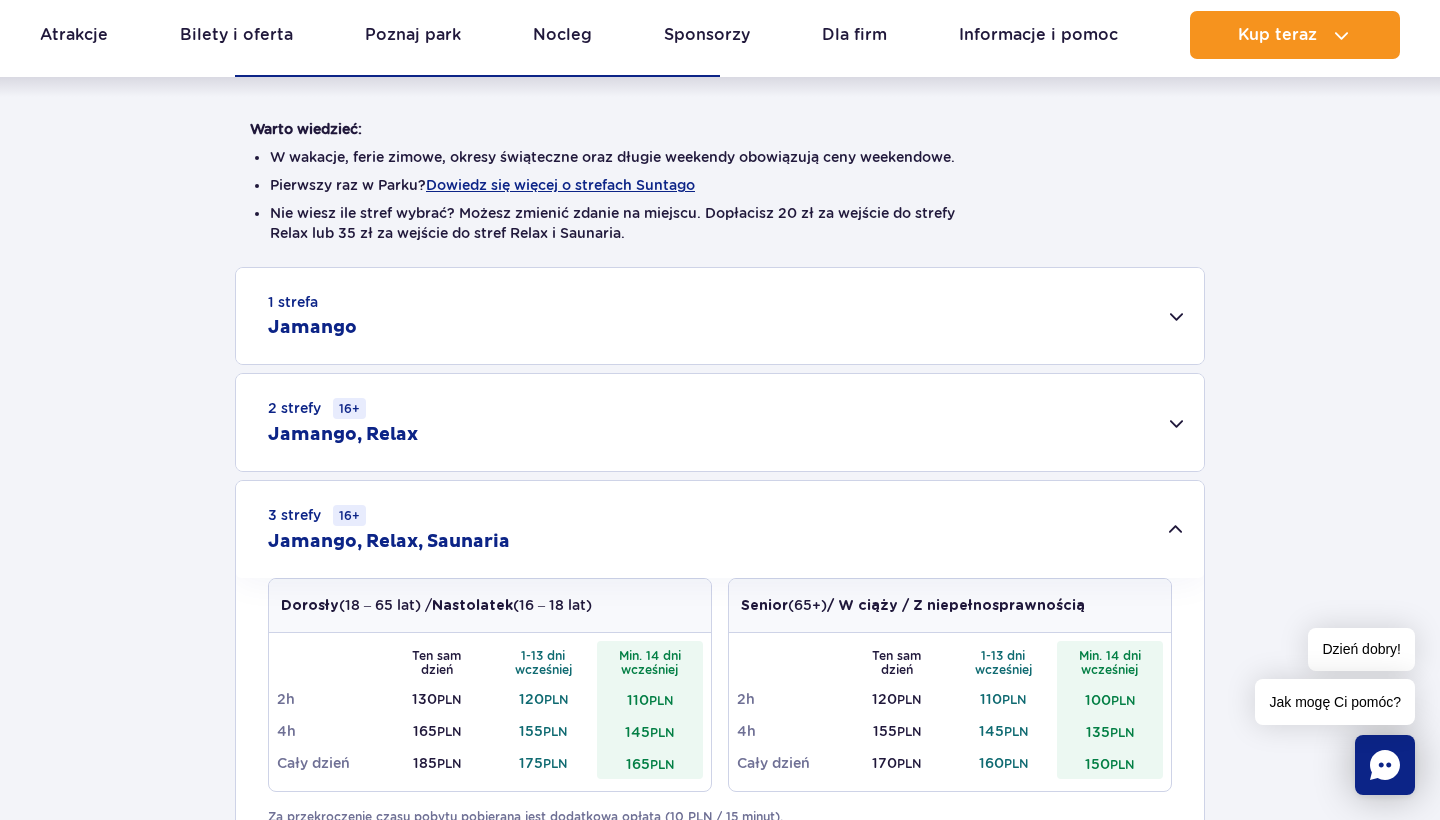 click on "1 strefa
Jamango" at bounding box center [720, 316] 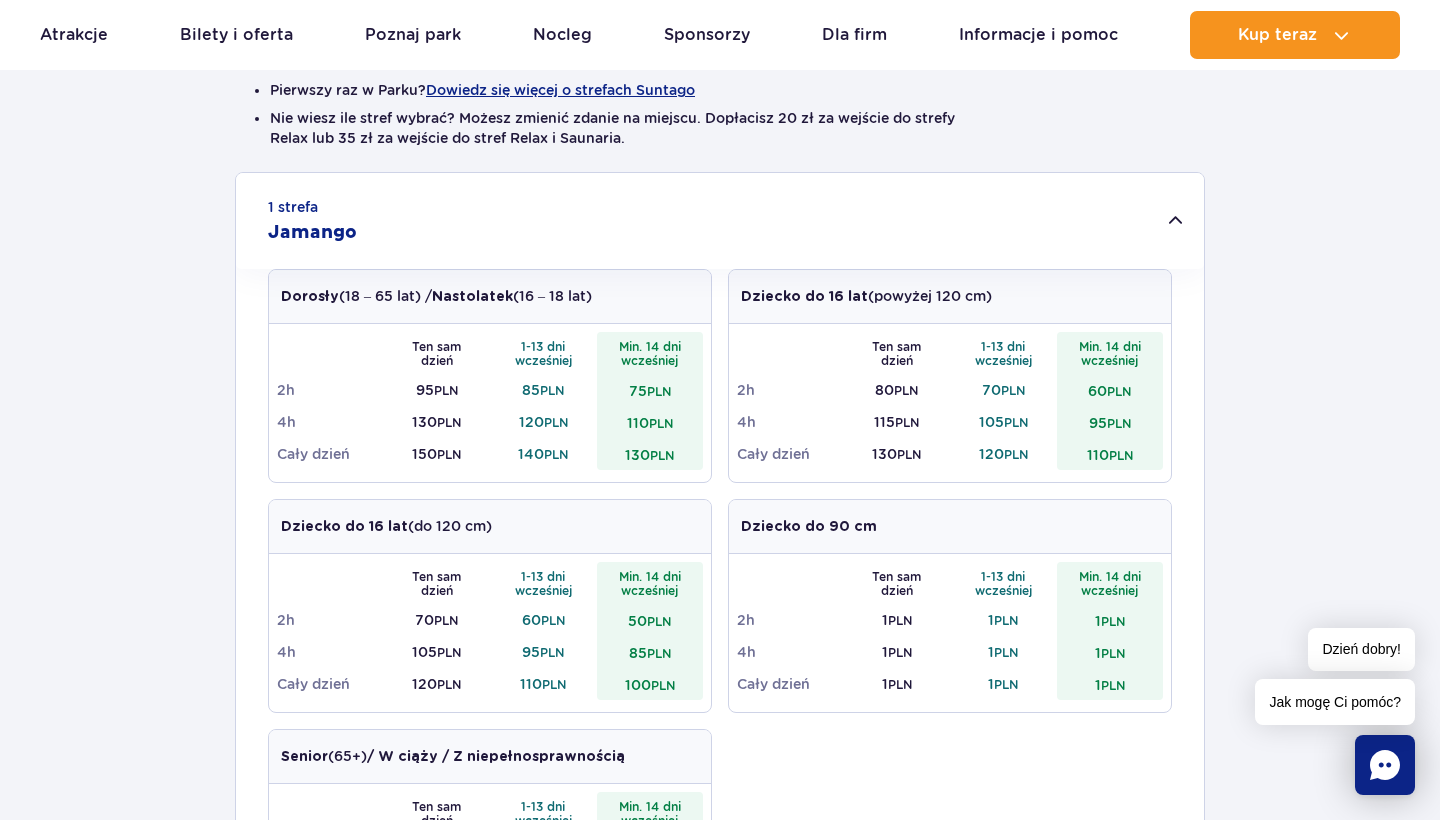 scroll, scrollTop: 515, scrollLeft: 0, axis: vertical 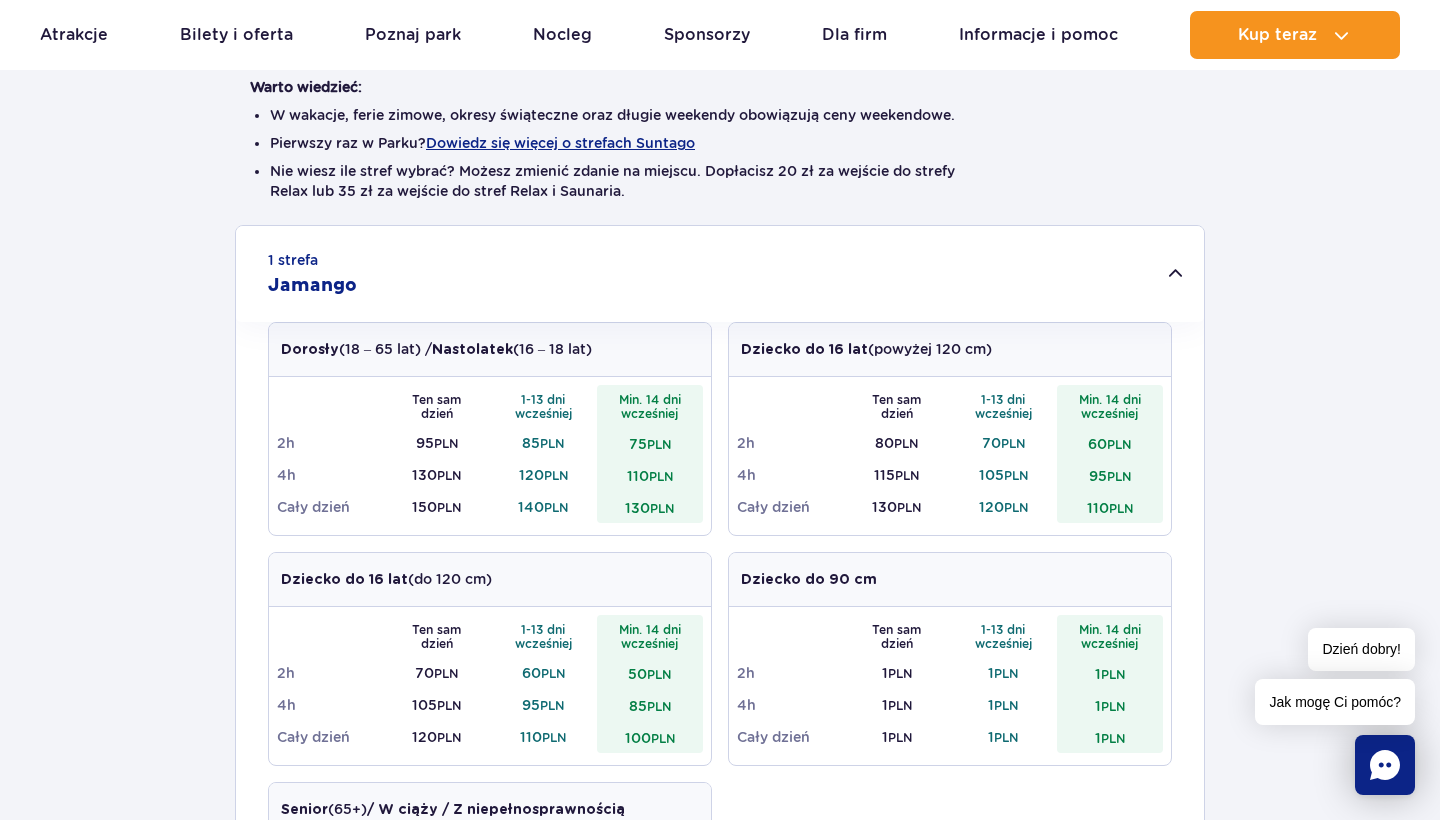 click on "1 strefa
Jamango" at bounding box center [720, 274] 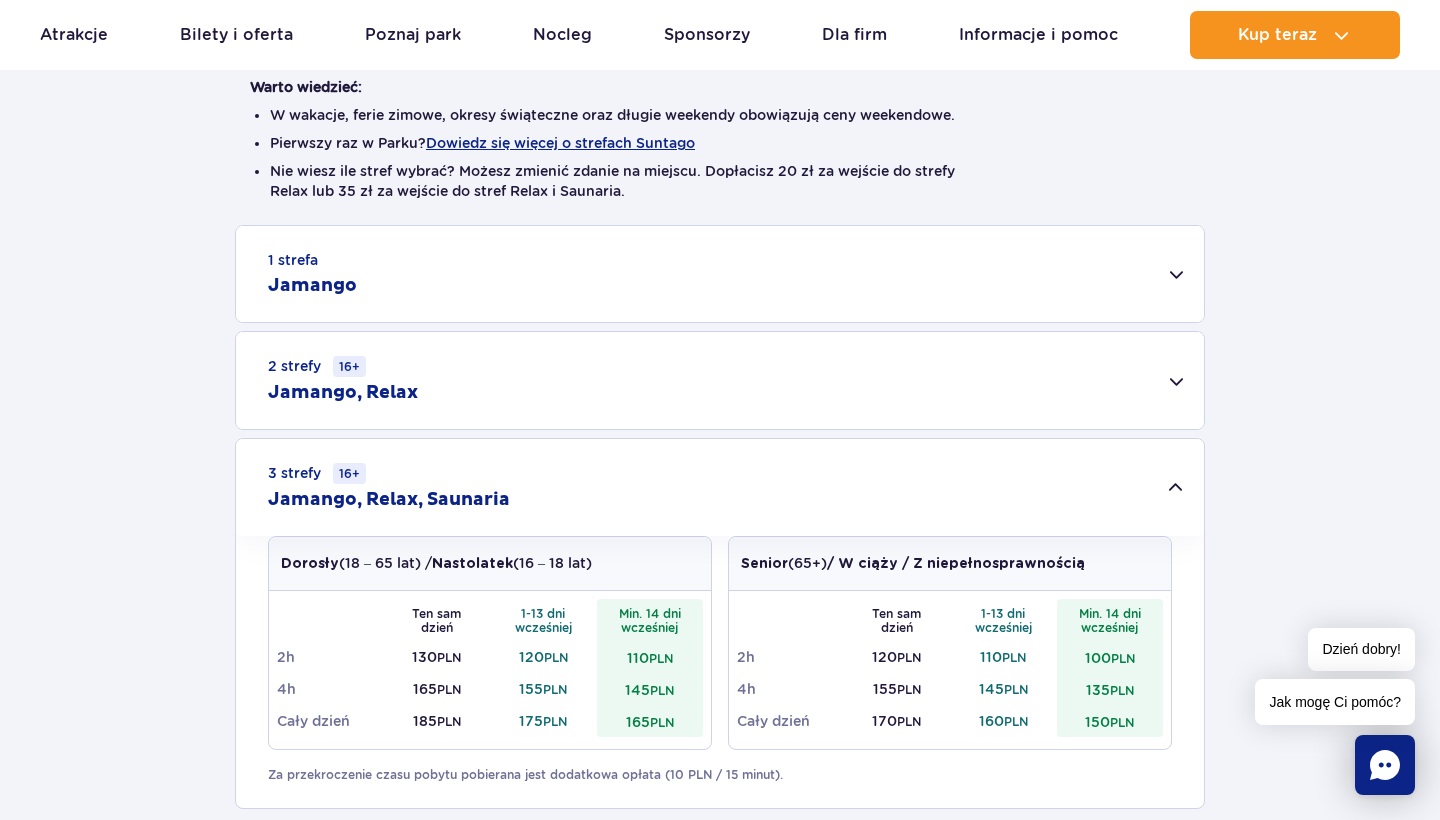 click on "2 strefy  16+
Jamango, Relax" at bounding box center (720, 380) 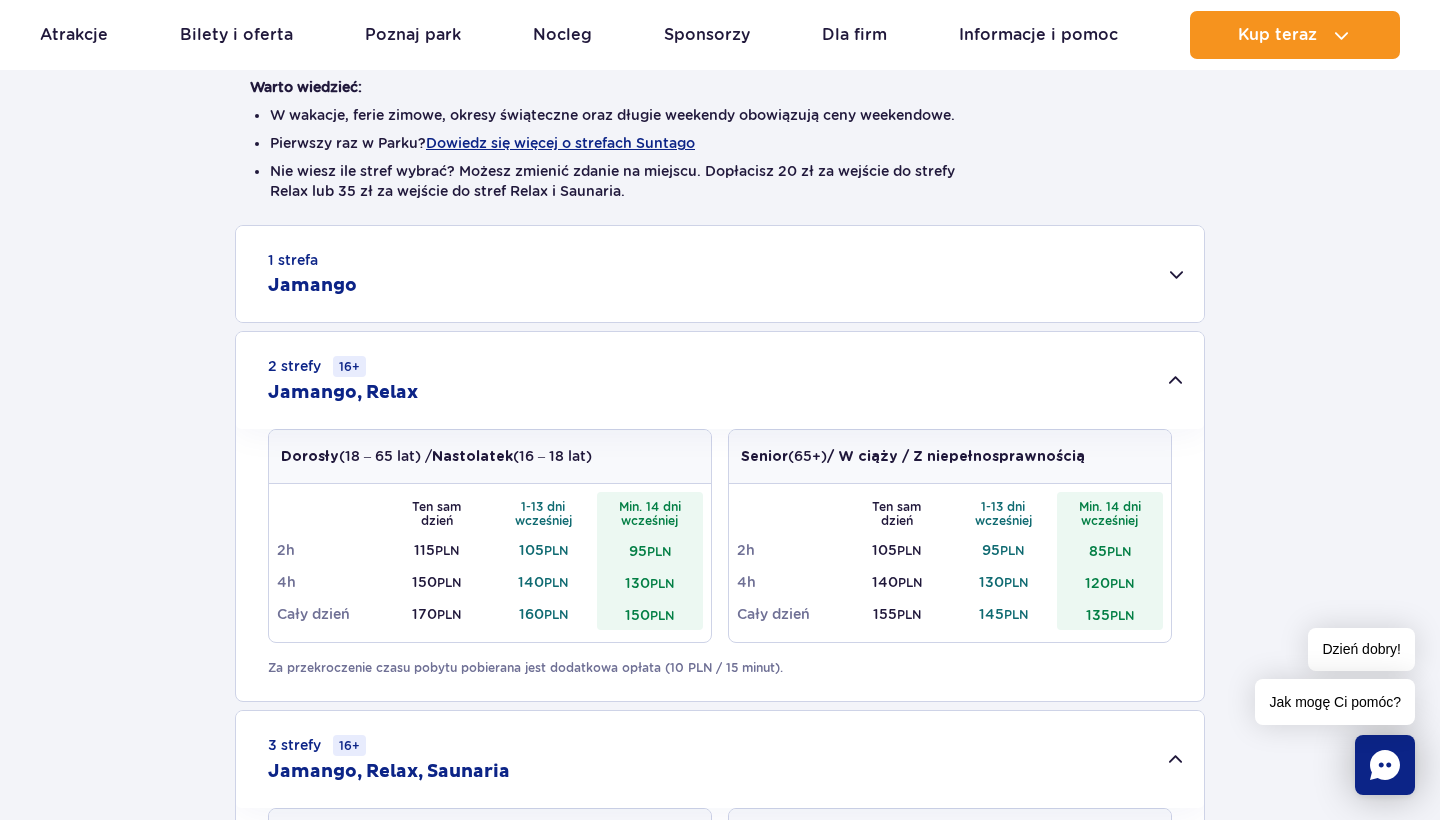 click on "2 strefy  16+
Jamango, Relax" at bounding box center (720, 380) 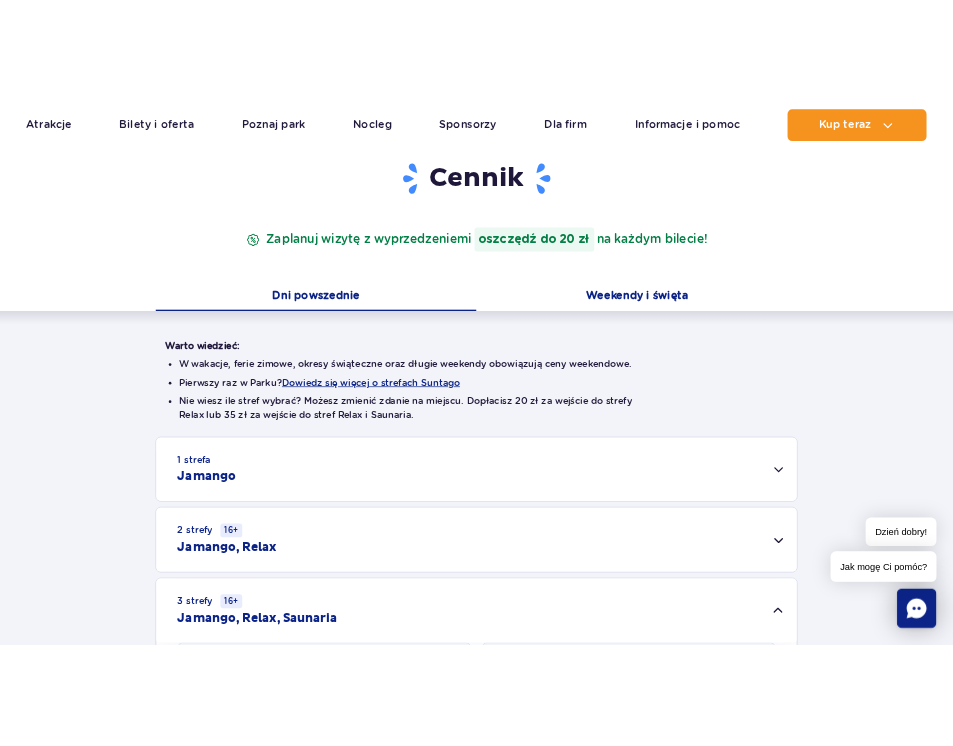 scroll, scrollTop: 236, scrollLeft: 0, axis: vertical 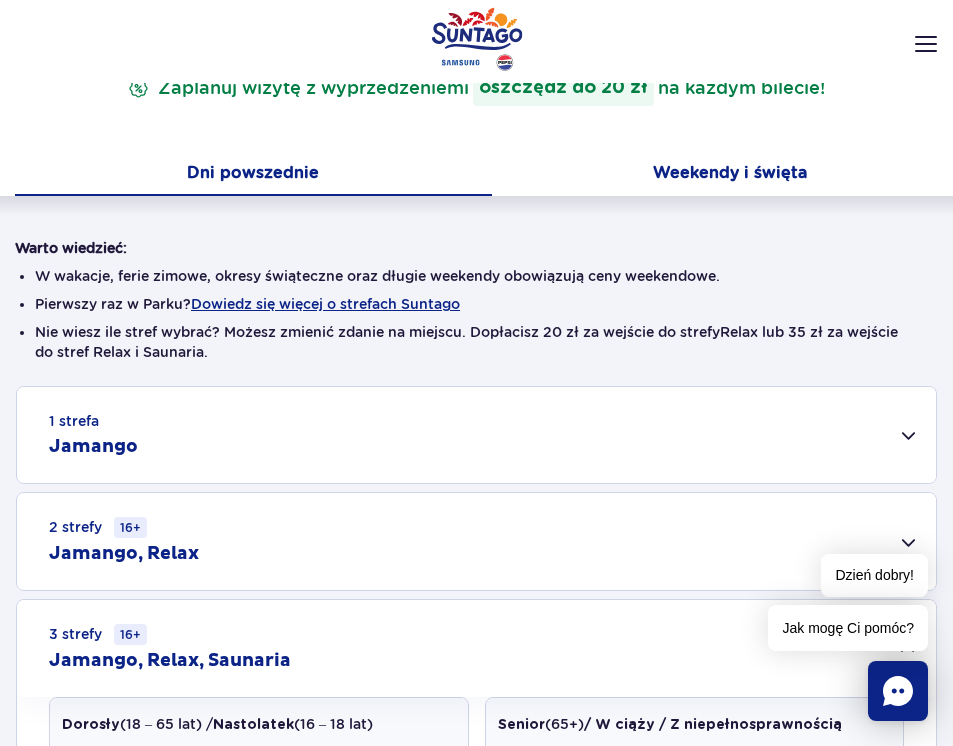 click on "Weekendy i święta" at bounding box center [730, 175] 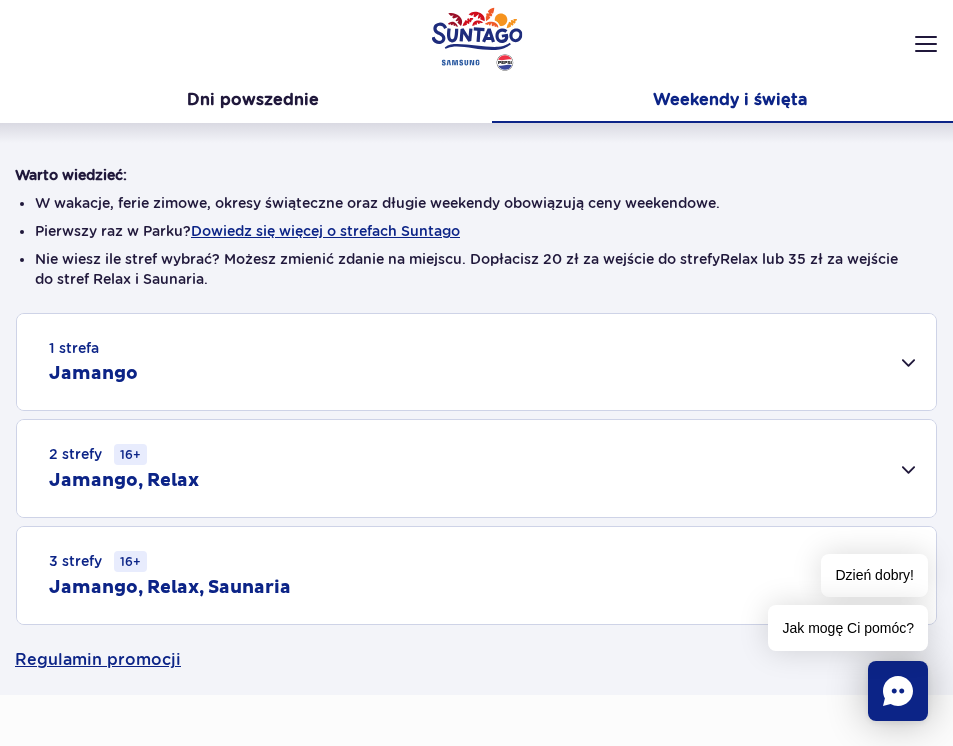 scroll, scrollTop: 438, scrollLeft: 0, axis: vertical 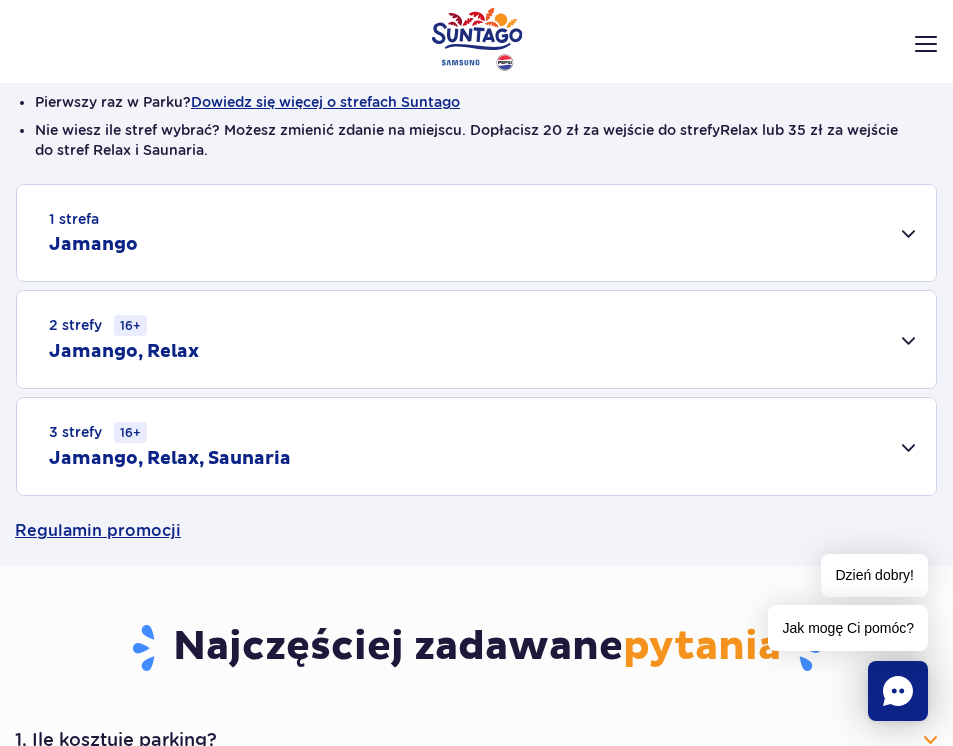 click on "3 strefy  16+
Jamango, Relax, Saunaria" at bounding box center (476, 446) 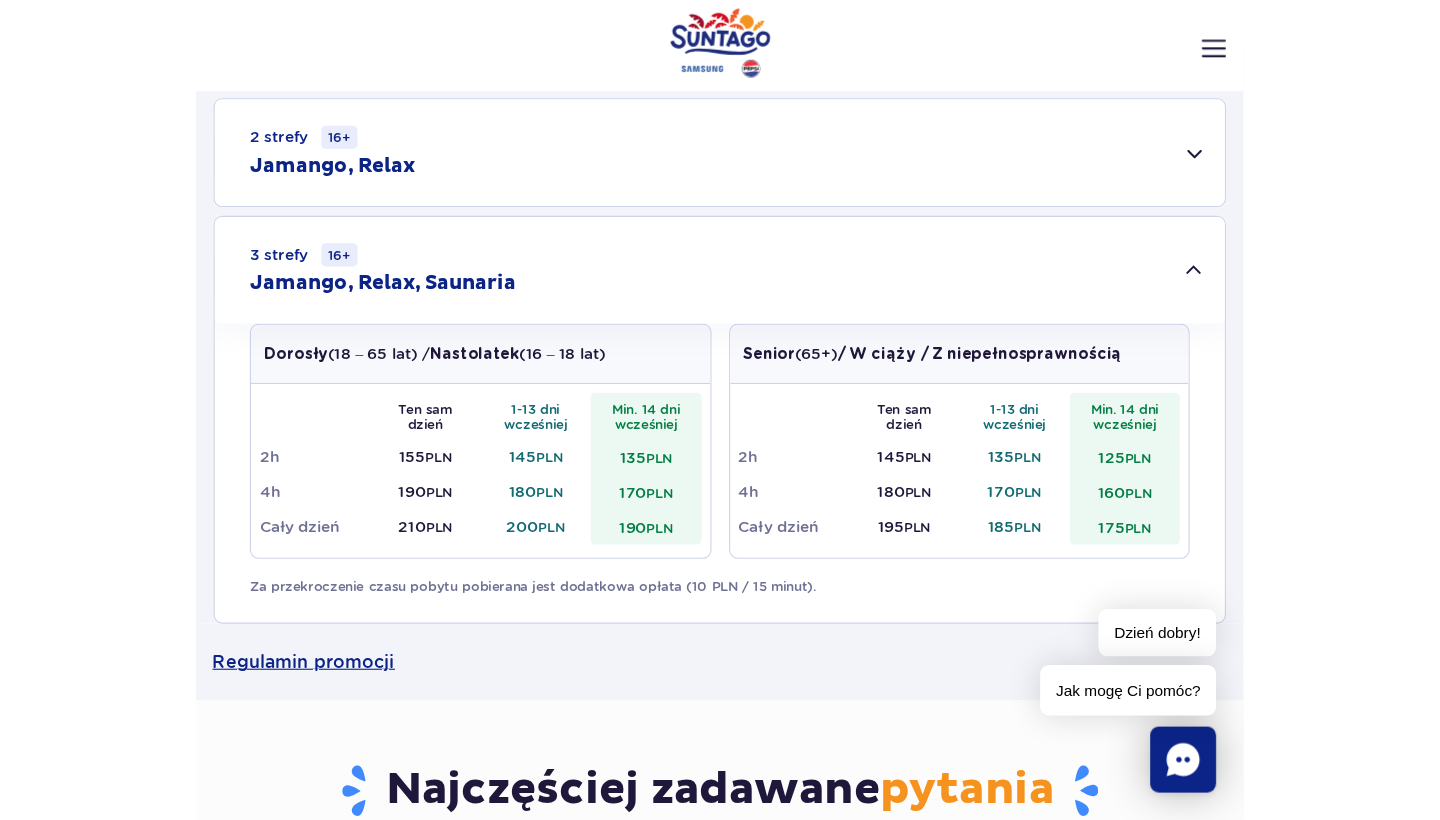 scroll, scrollTop: 638, scrollLeft: 0, axis: vertical 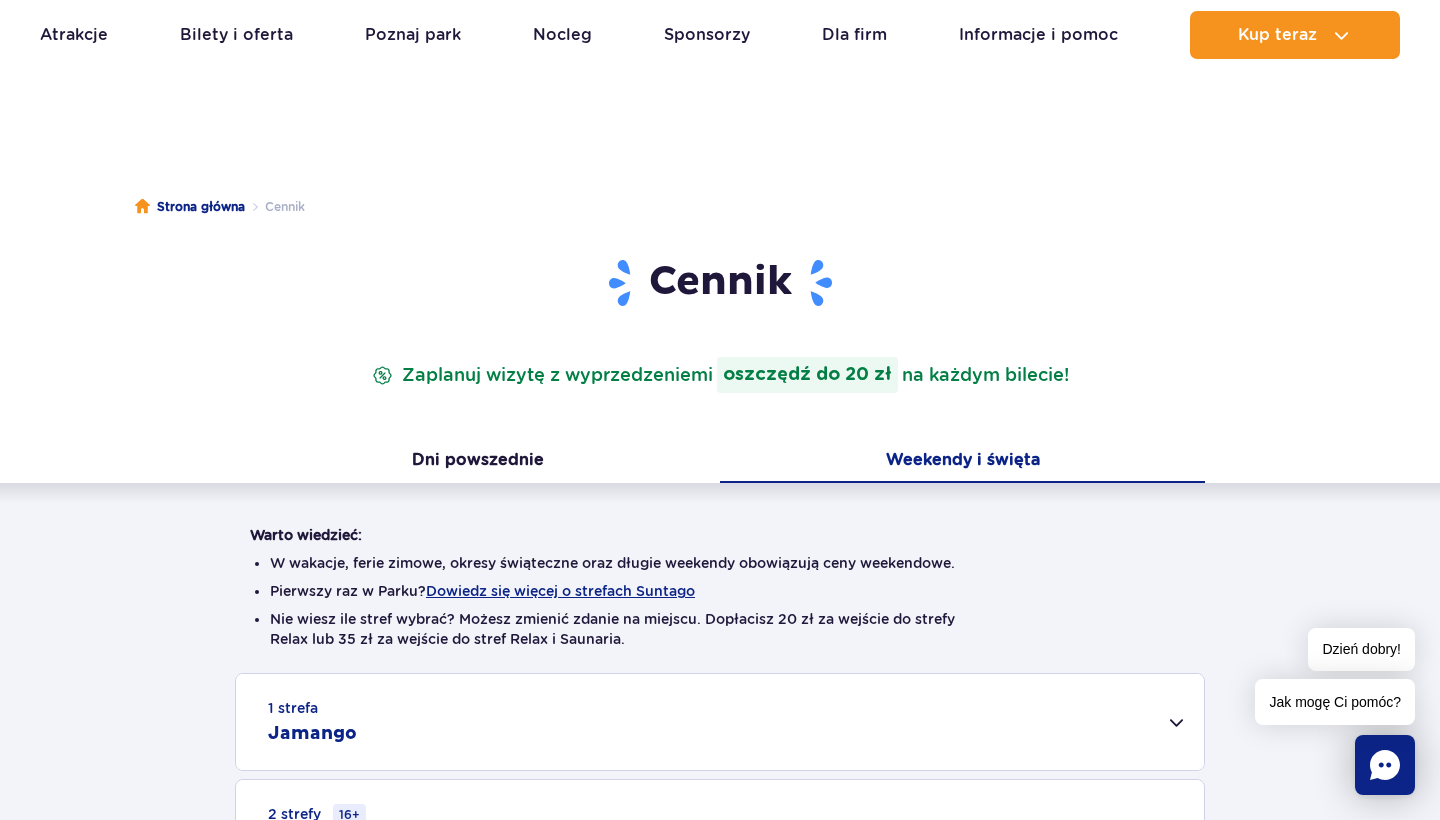 click on "Warto wiedzieć:
W wakacje, ferie zimowe, okresy świąteczne oraz długie weekendy obowiązują ceny weekendowe.
Pierwszy raz w Parku?  Dowiedz się więcej o strefach Suntago
Nie wiesz ile stref wybrać? Możesz zmienić zdanie na miejscu. Dopłacisz 20 zł za wejście do strefy  Relax lub 35 zł za wejście do stref Relax i Saunaria.
1 strefa
Jamango
Dorosły  ([AGE] – [AGE]) /  Nastolatek  ([AGE] – [AGE])
Ten sam dzień
1-13 dni 2h 120" at bounding box center [720, 870] 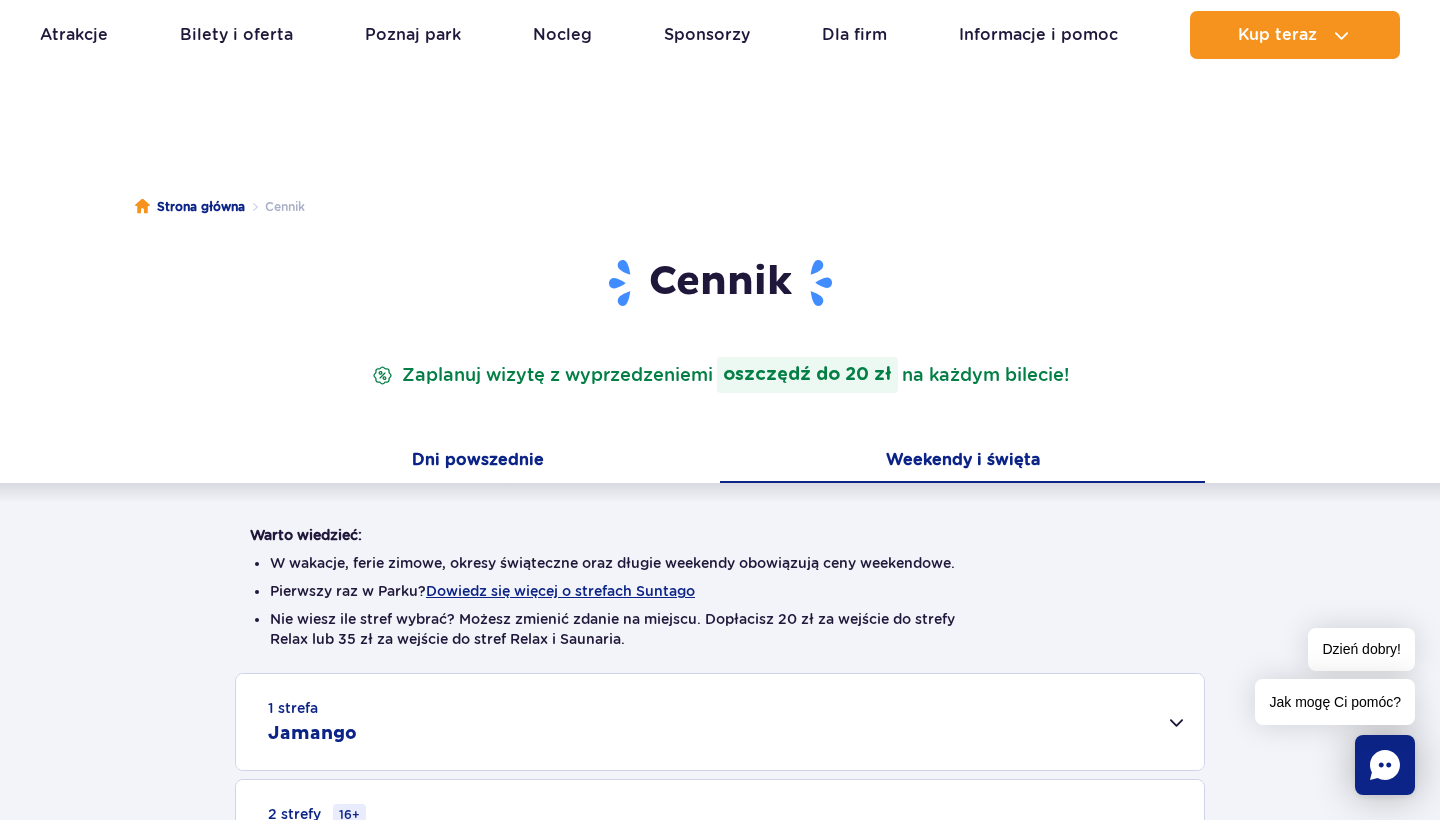 click on "Dni powszednie" at bounding box center (477, 462) 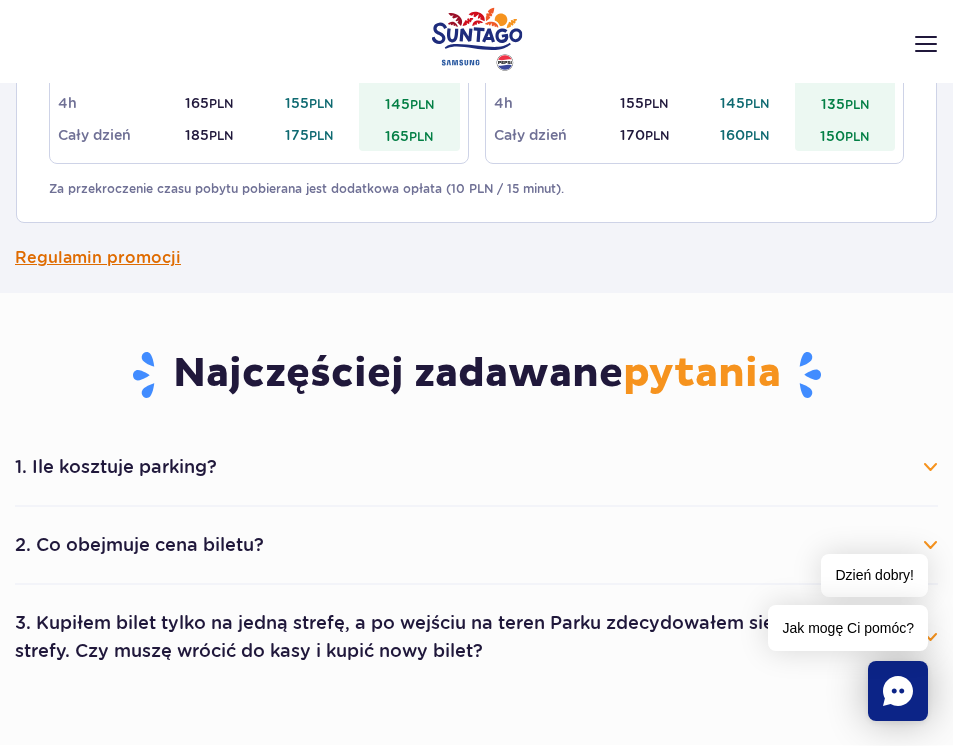 scroll, scrollTop: 992, scrollLeft: 0, axis: vertical 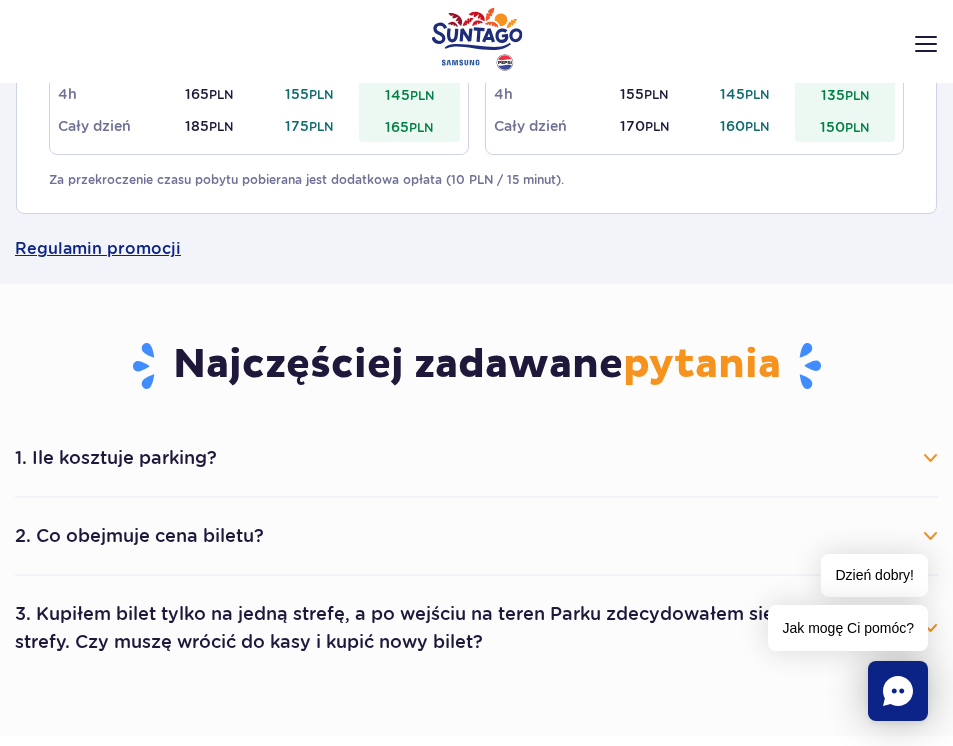 click on "1. Ile kosztuje parking?" at bounding box center [476, 458] 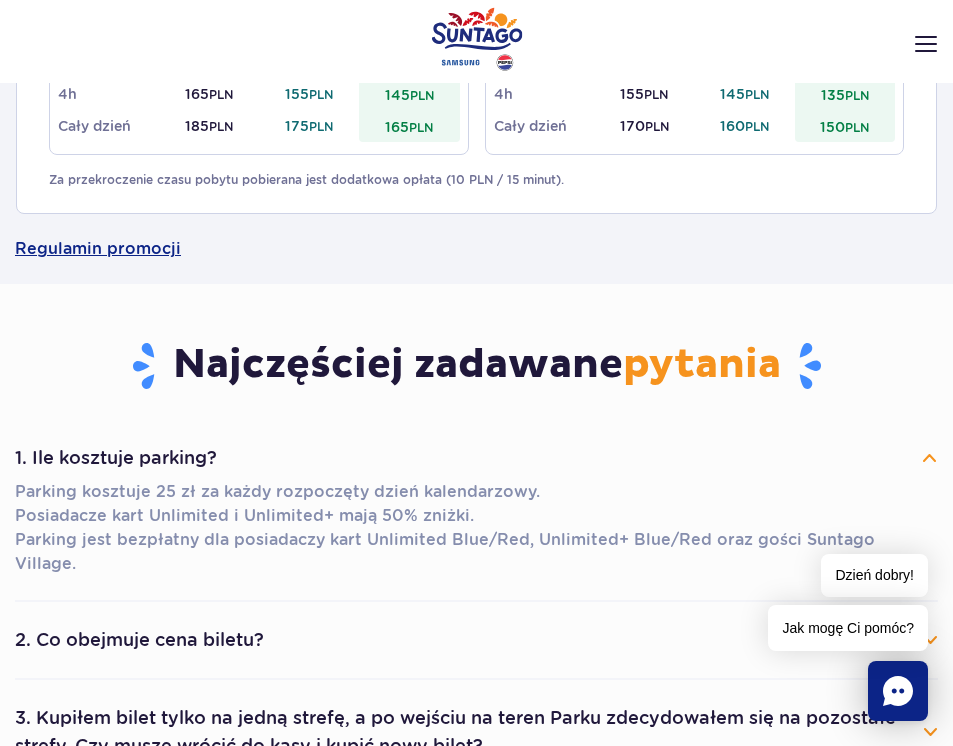 click on "1. Ile kosztuje parking?" at bounding box center (476, 458) 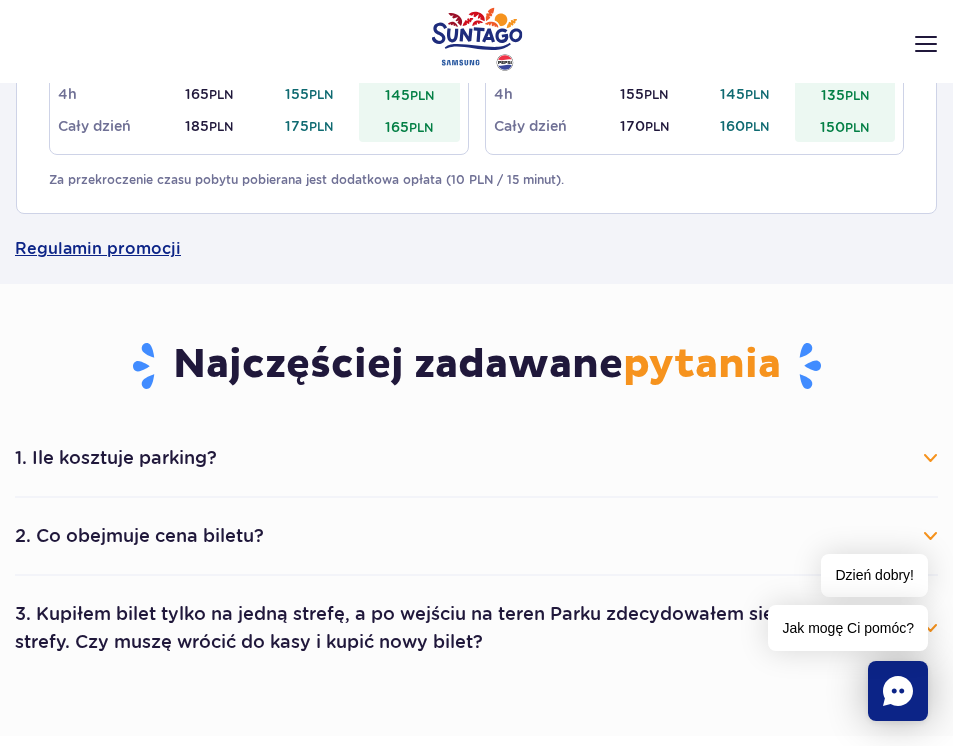 click on "1. Ile kosztuje parking?" at bounding box center [476, 458] 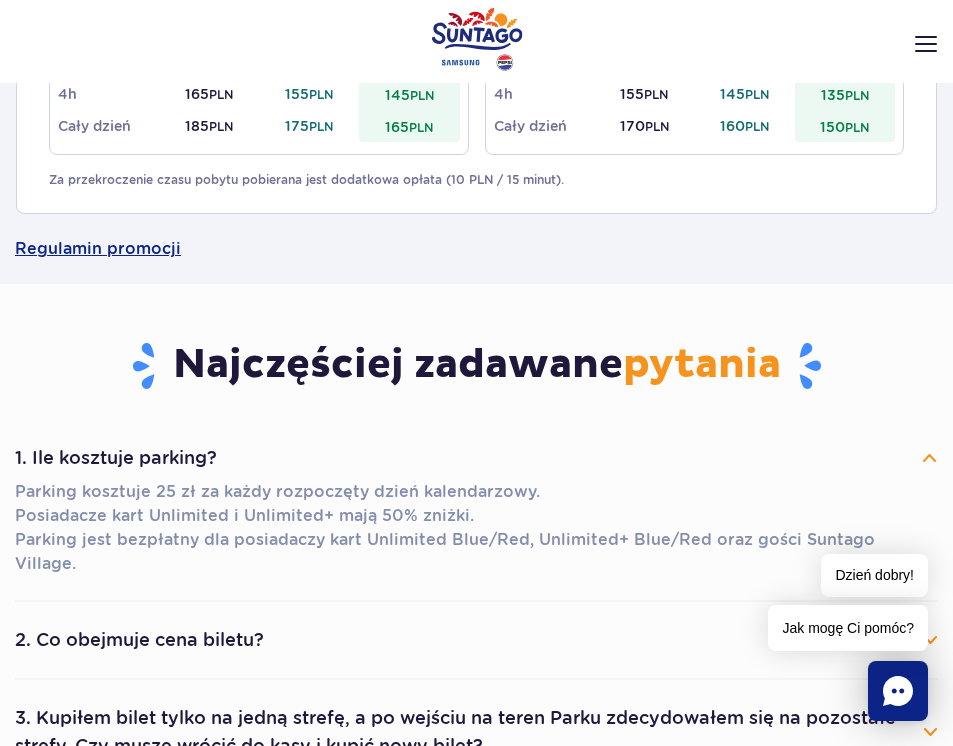 click on "1. Ile kosztuje parking?" at bounding box center [476, 458] 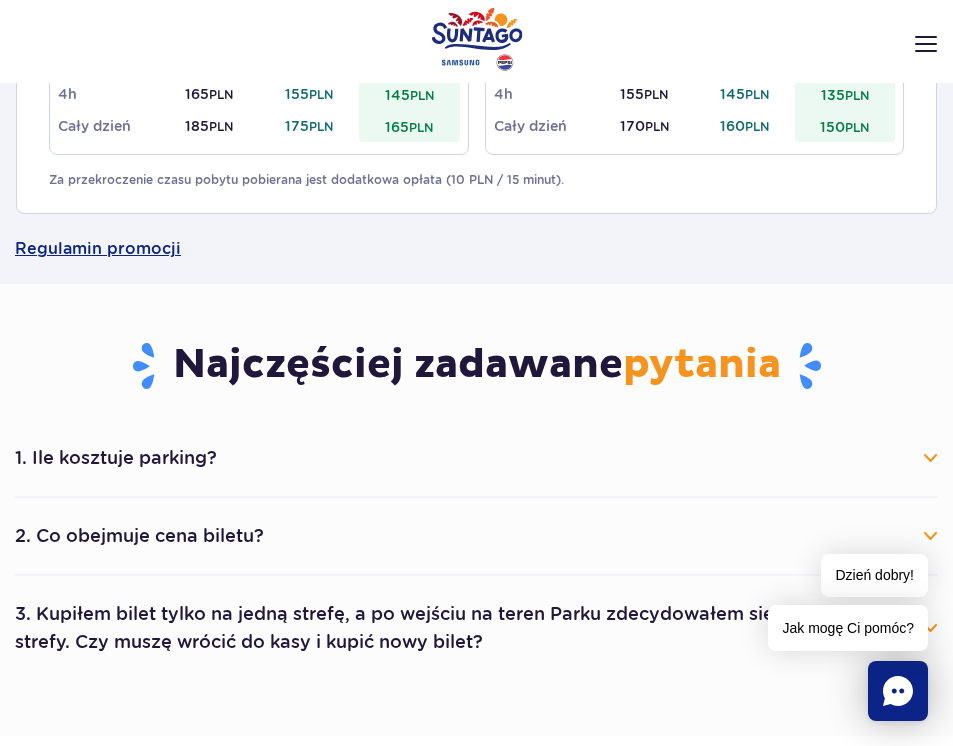 click on "2. Co obejmuje cena biletu?" at bounding box center [476, 536] 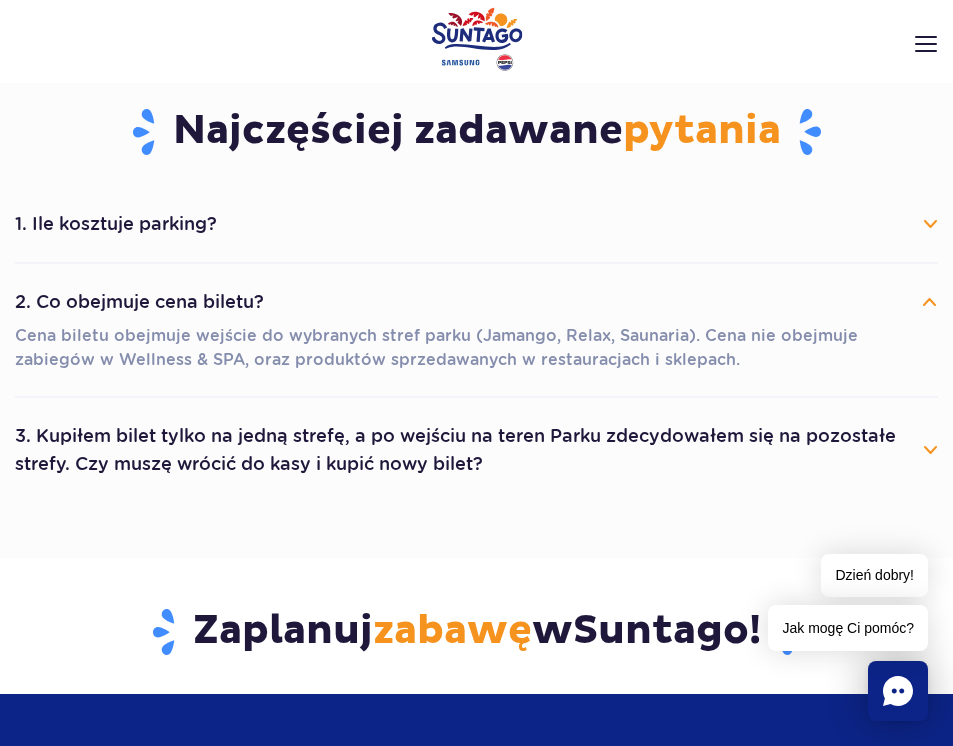 scroll, scrollTop: 1228, scrollLeft: 0, axis: vertical 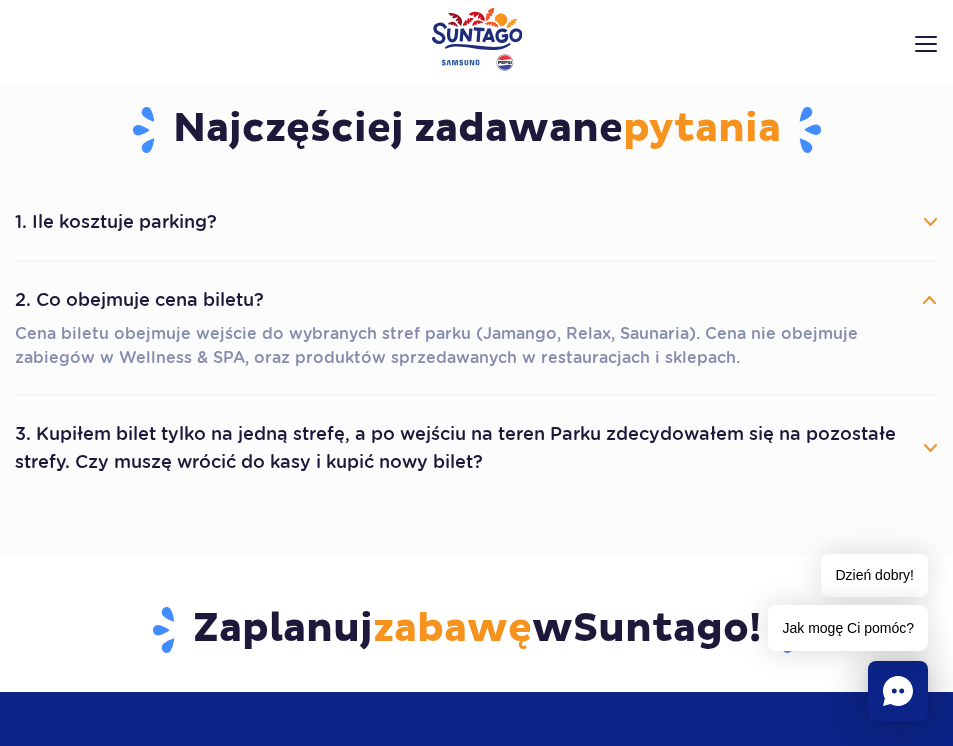 click on "3. Kupiłem bilet tylko na jedną strefę, a po wejściu na teren Parku zdecydowałem się na pozostałe strefy. Czy muszę wrócić do kasy i kupić nowy bilet?" at bounding box center [476, 448] 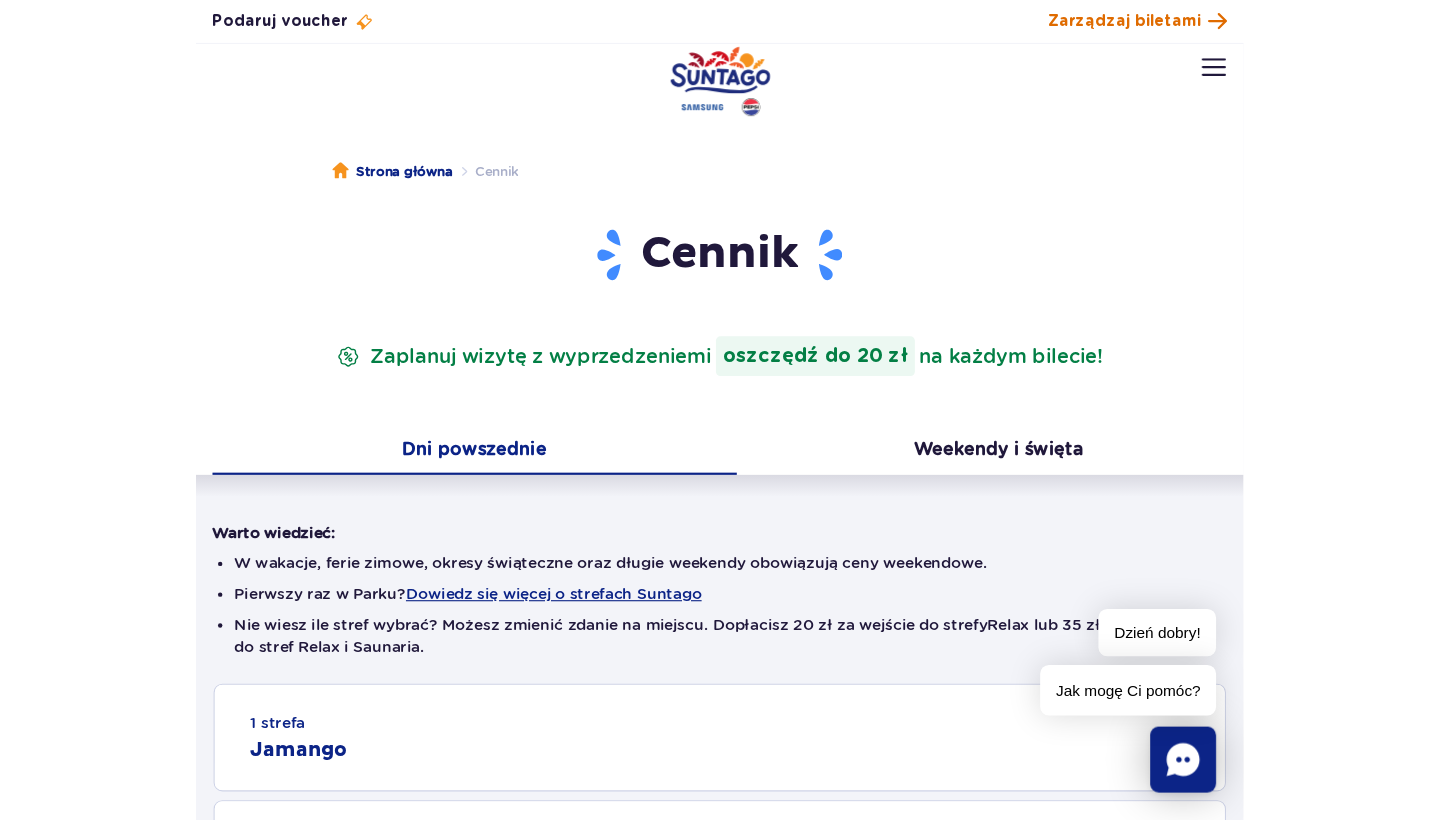 scroll, scrollTop: 0, scrollLeft: 0, axis: both 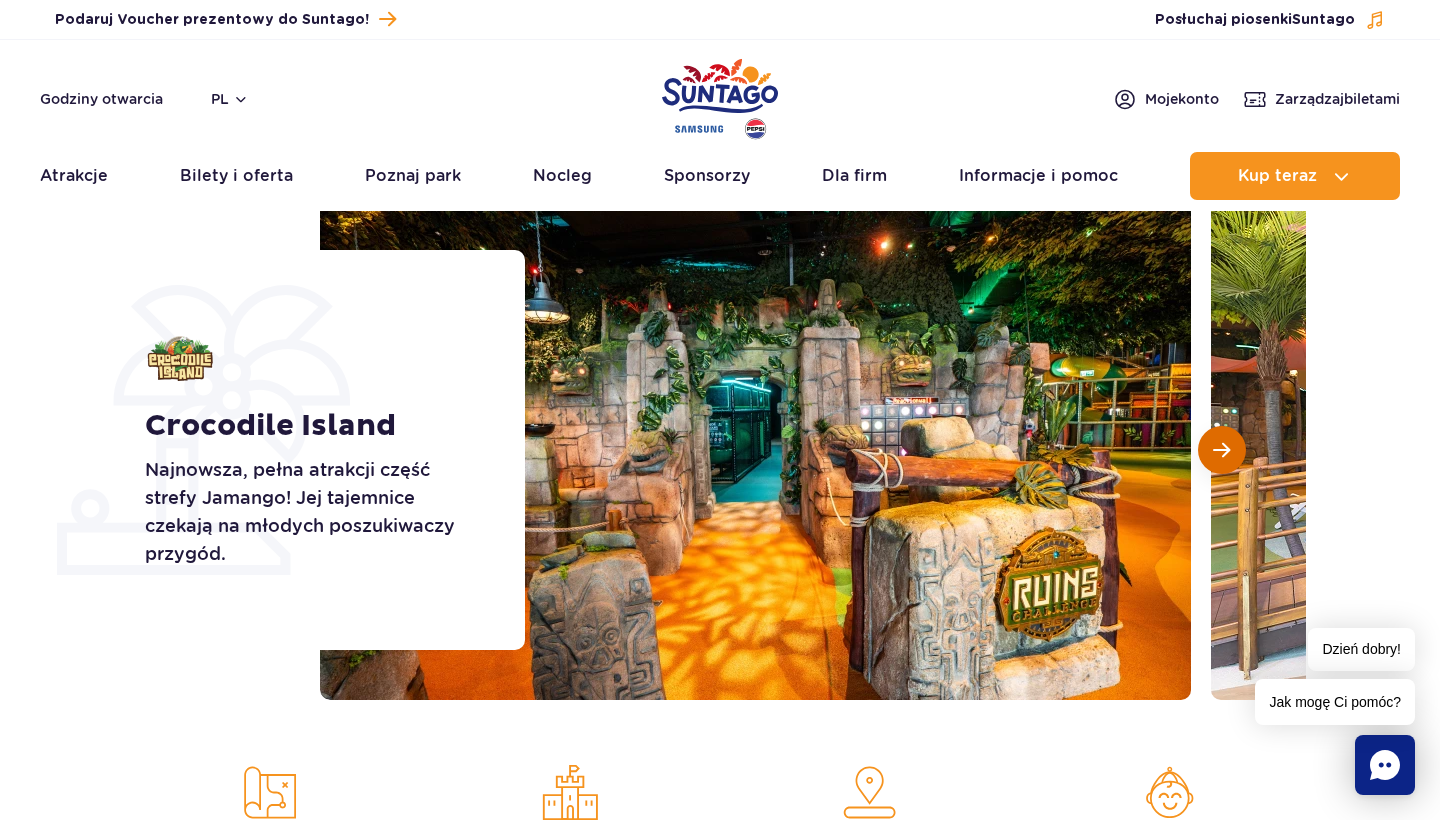click at bounding box center [1221, 450] 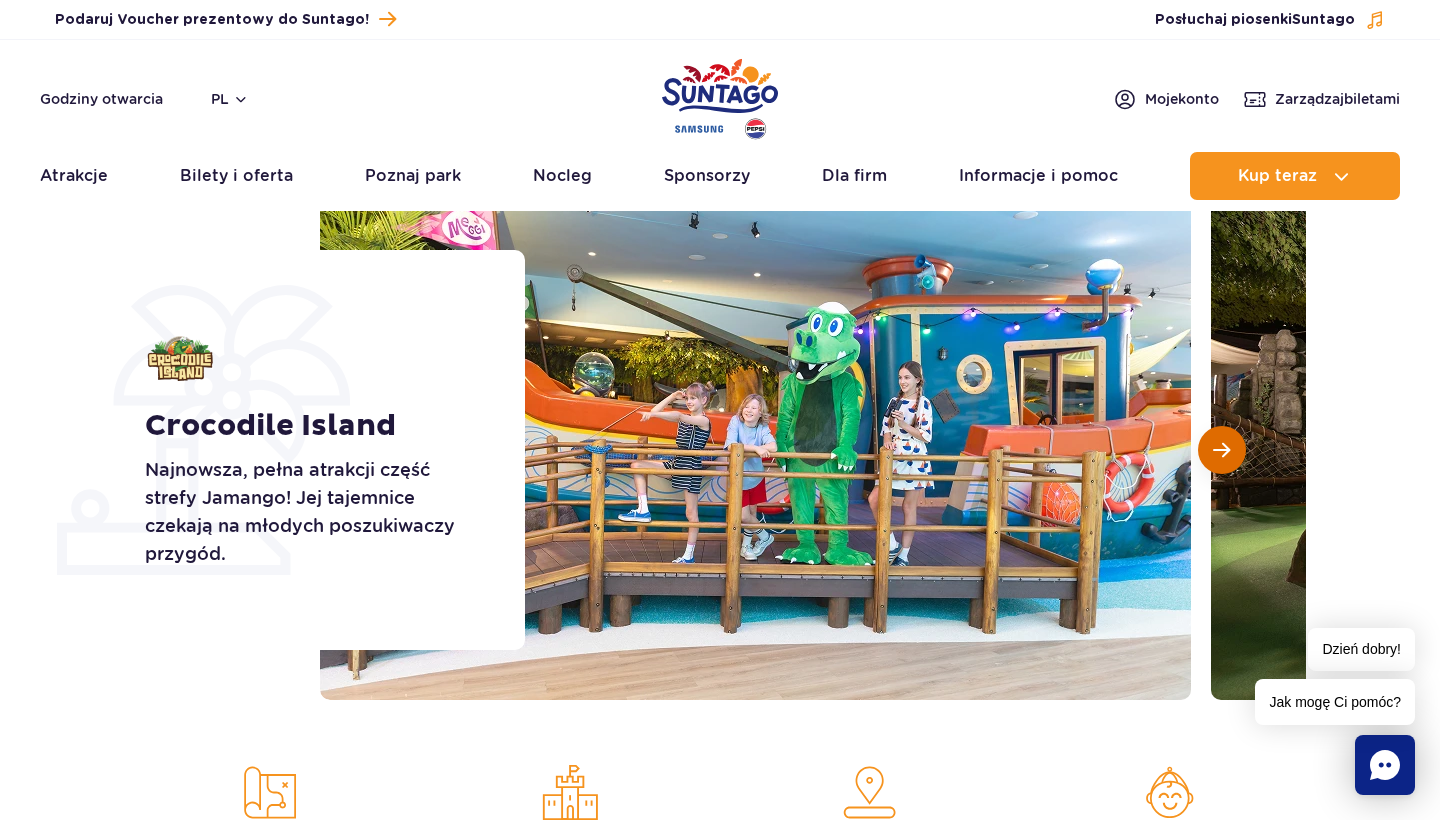 click at bounding box center (1222, 450) 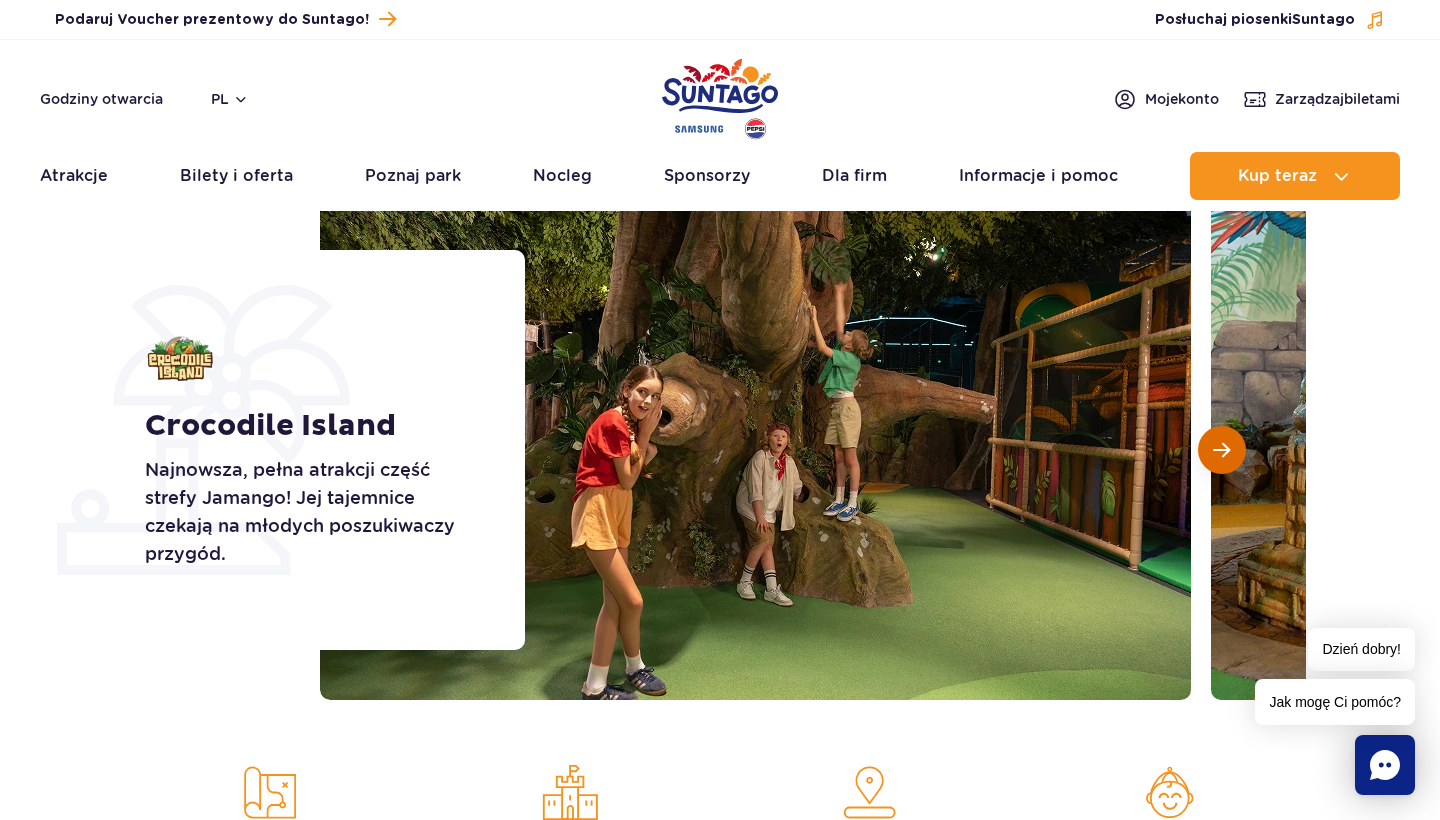 click at bounding box center [1222, 450] 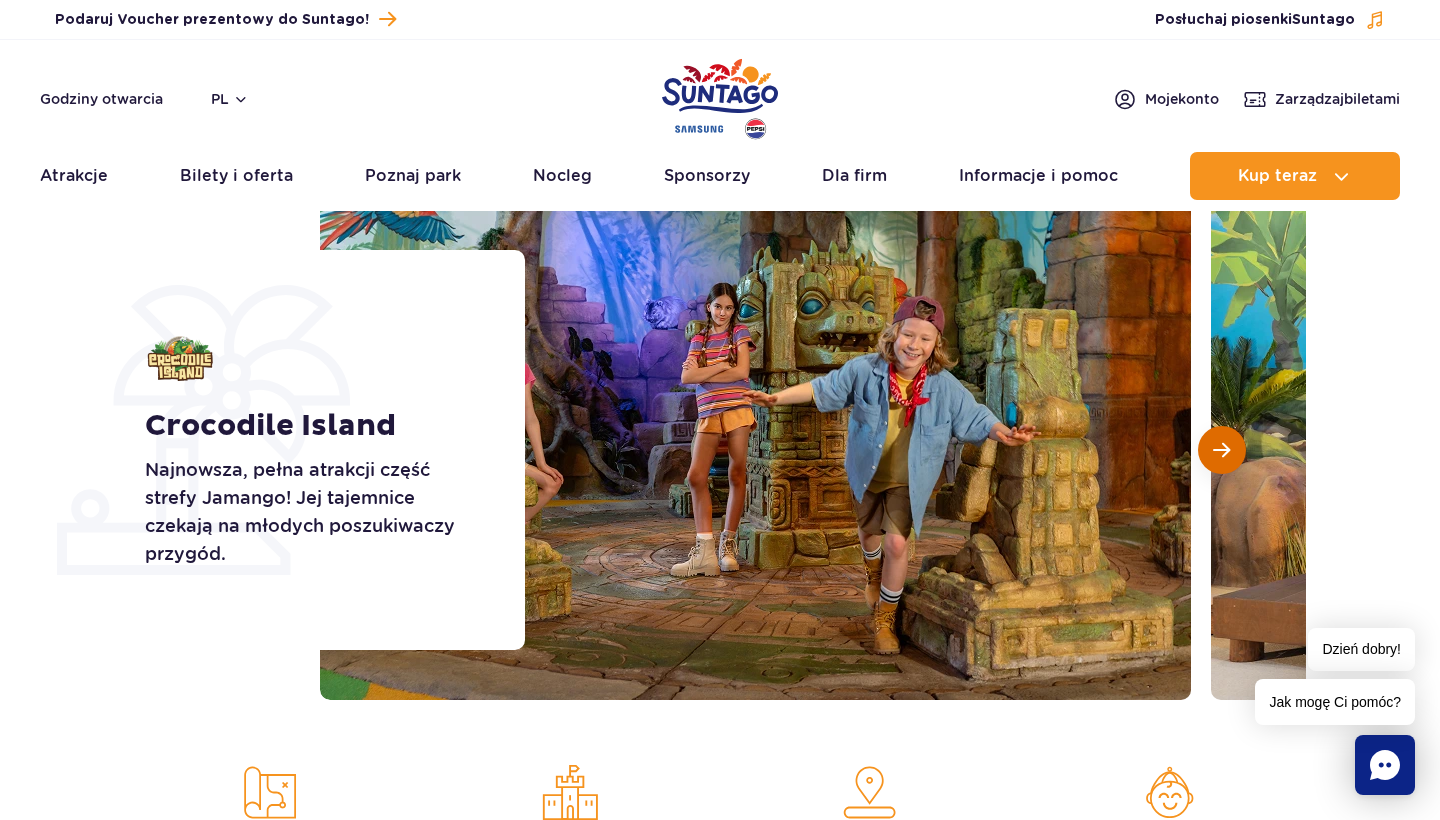 click at bounding box center [1222, 450] 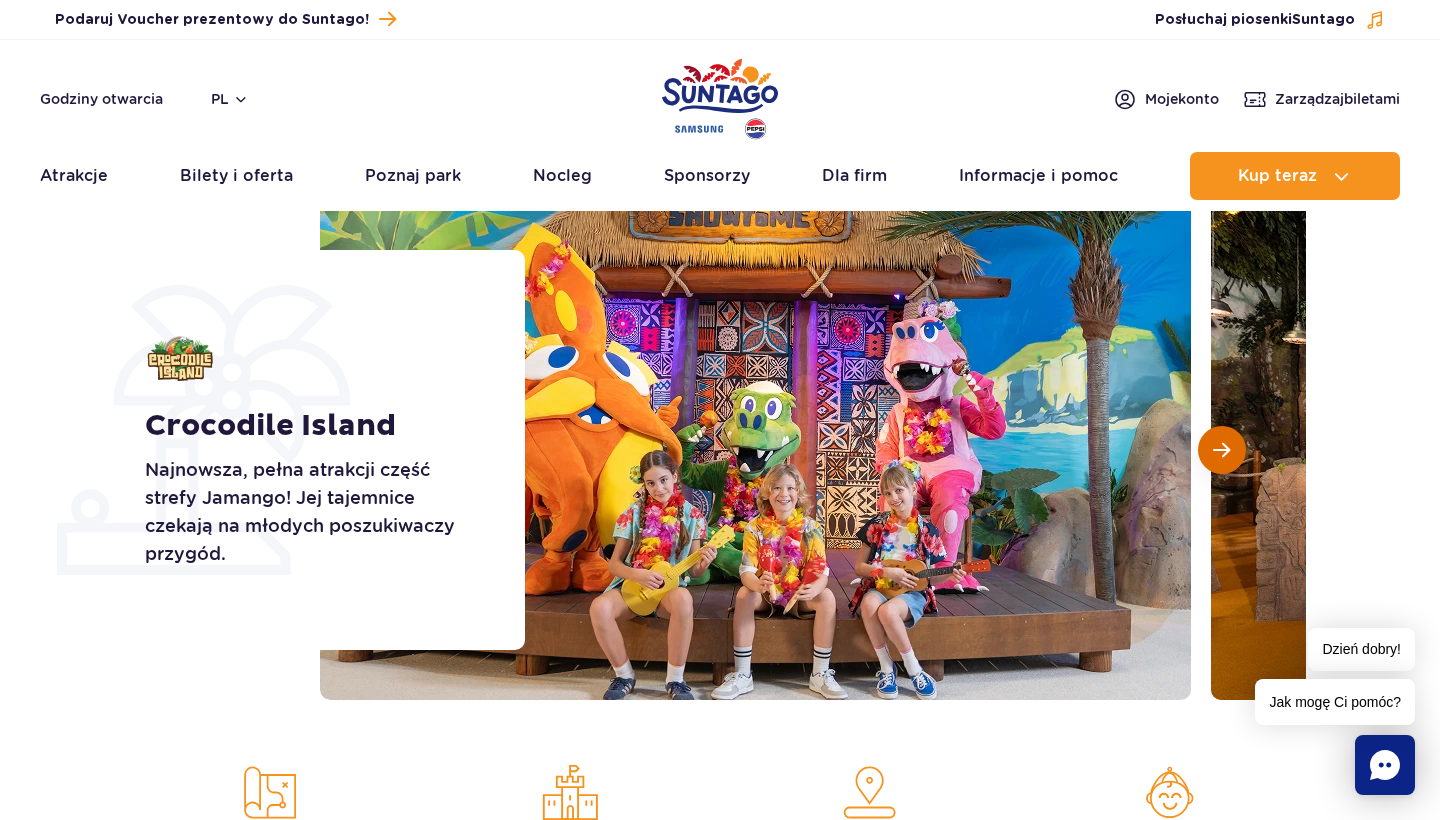 click at bounding box center (1222, 450) 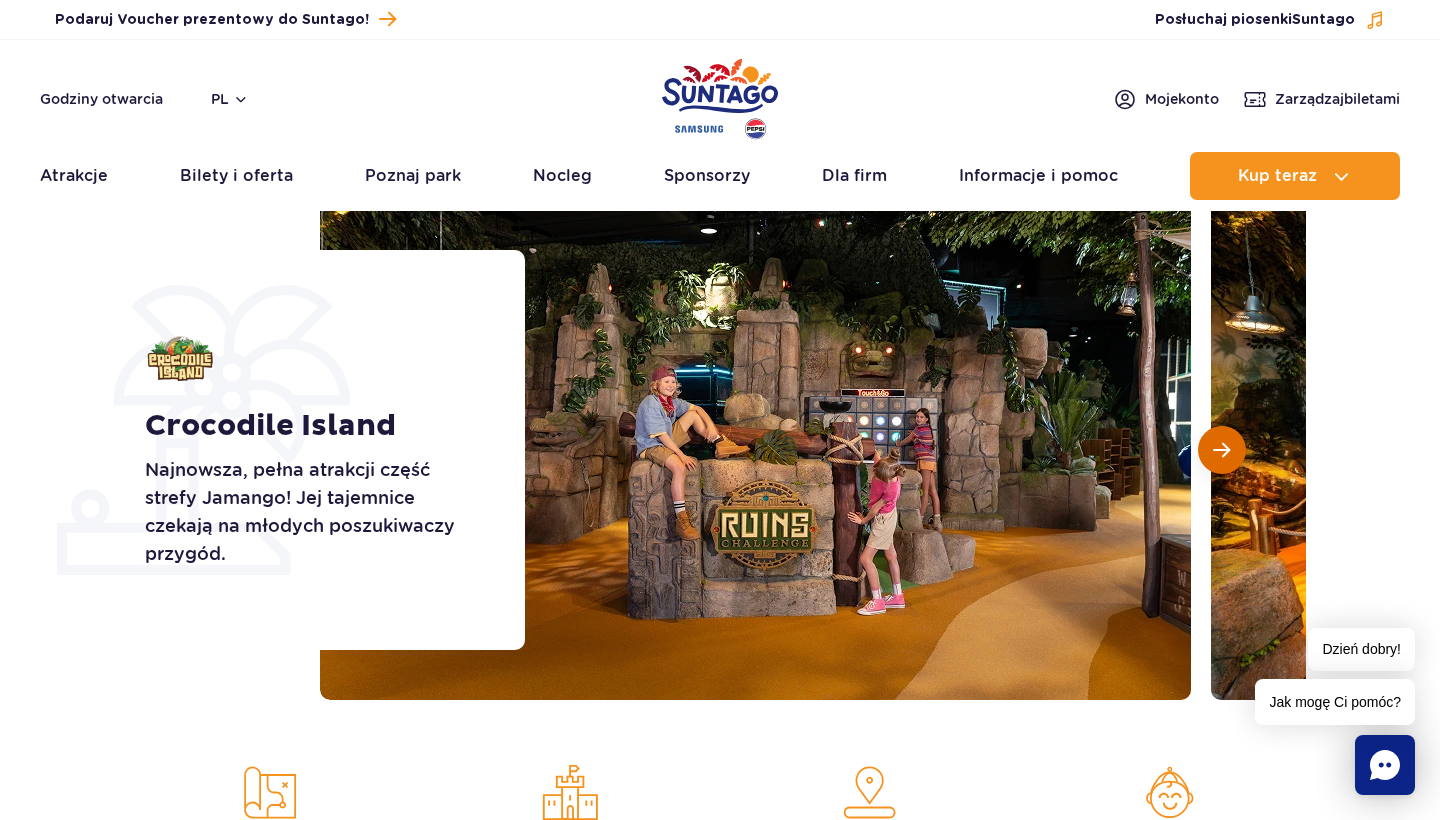click at bounding box center (1222, 450) 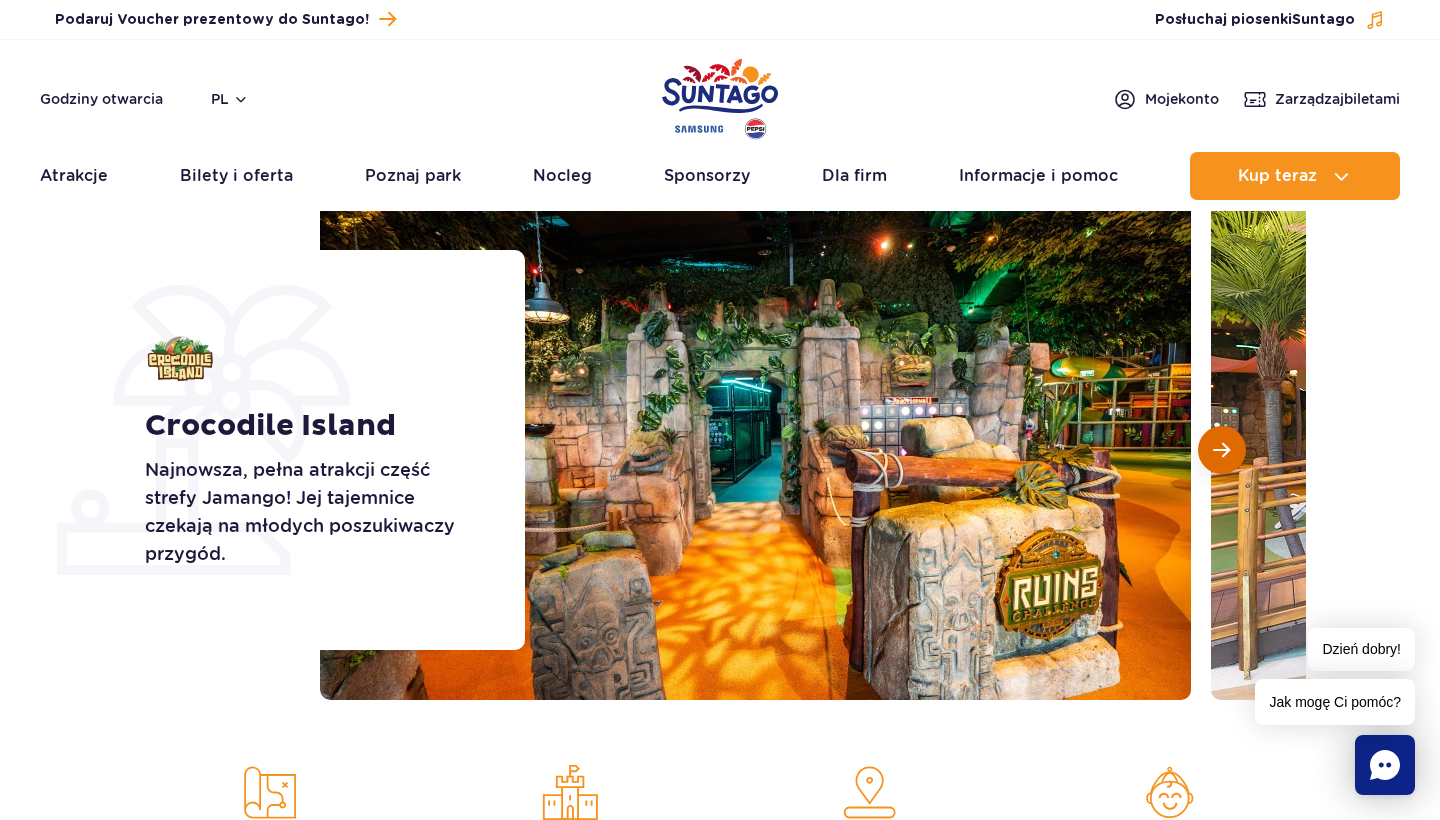 click at bounding box center (1222, 450) 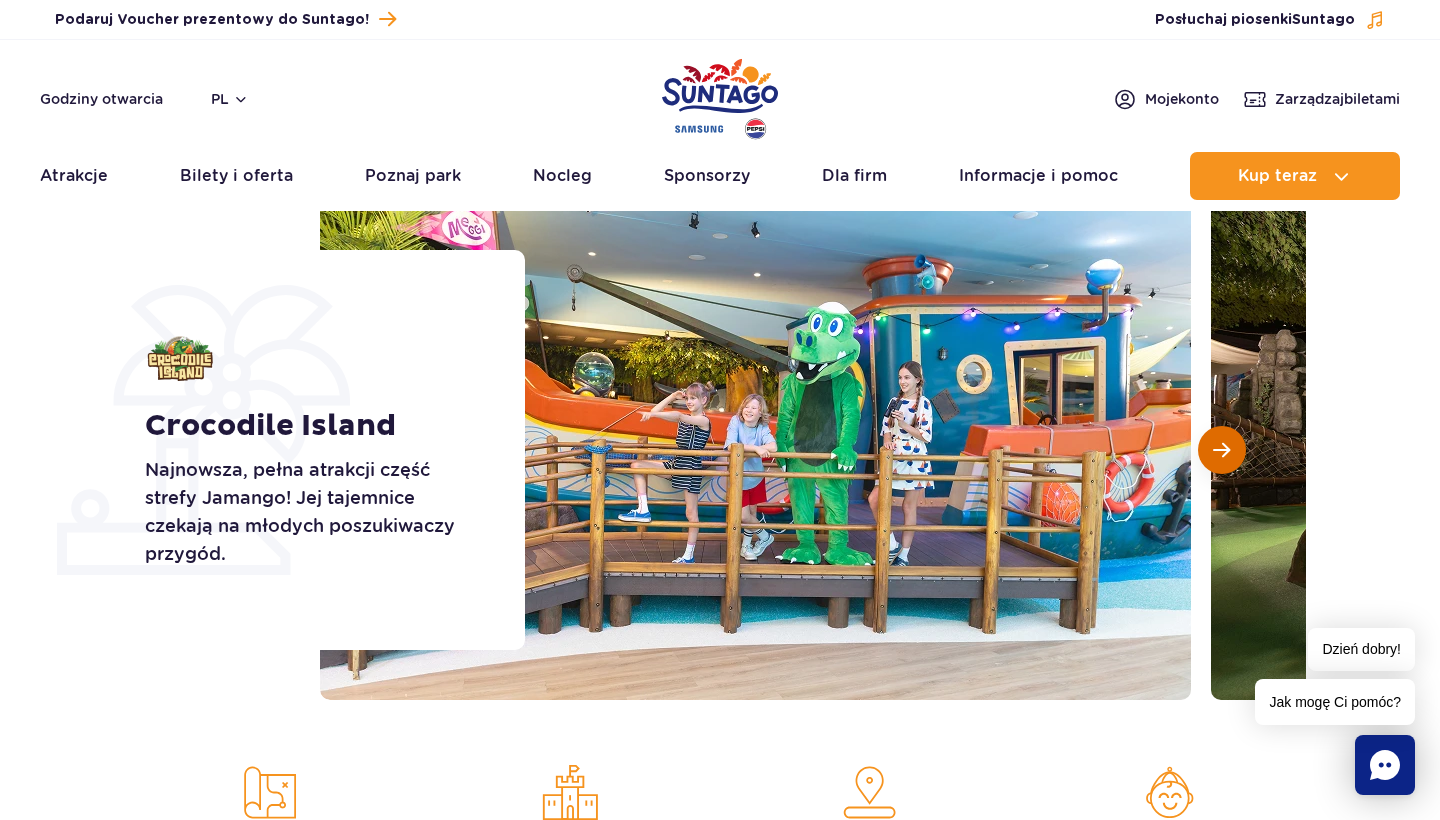 click at bounding box center (1222, 450) 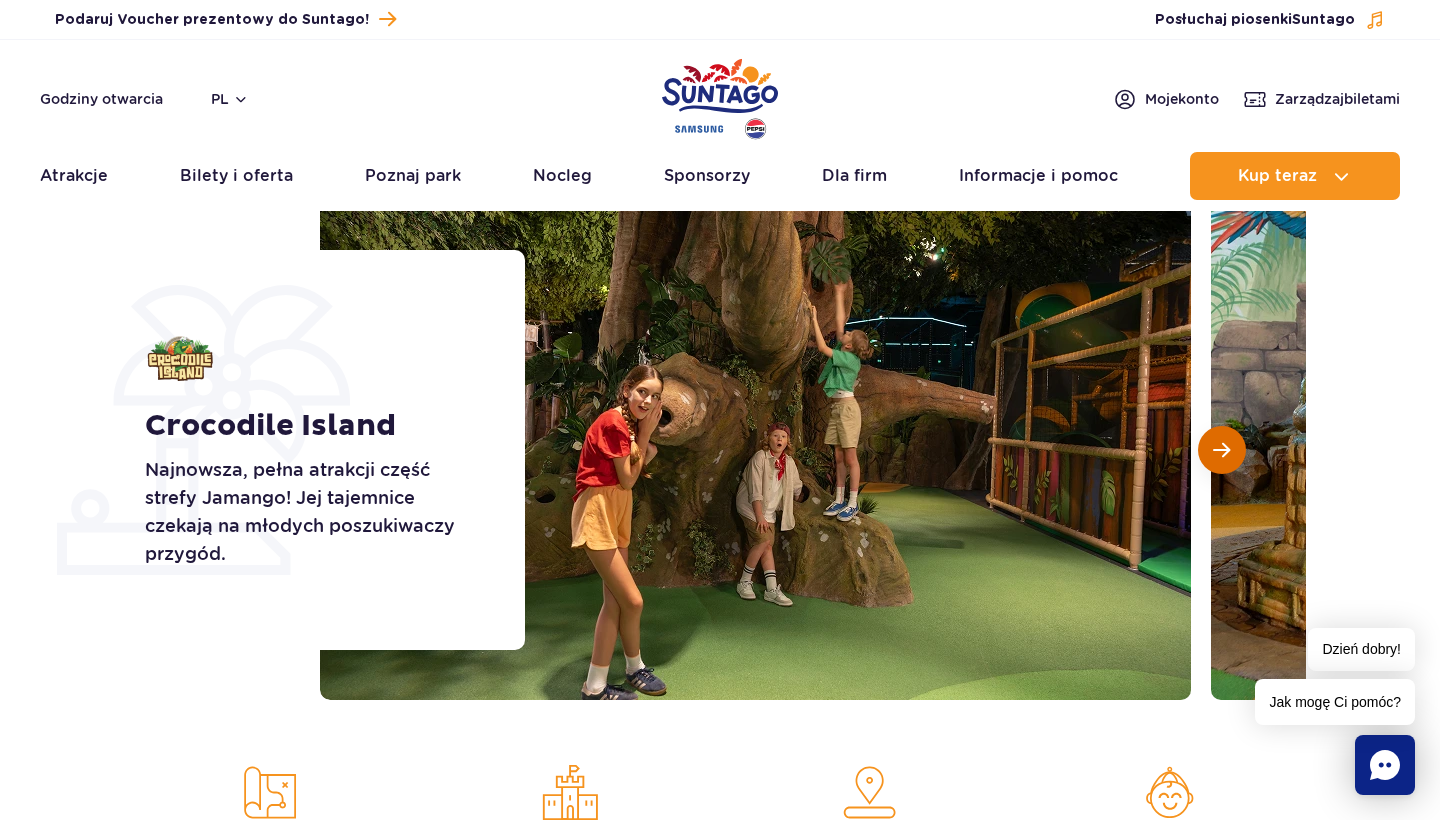 click at bounding box center [1222, 450] 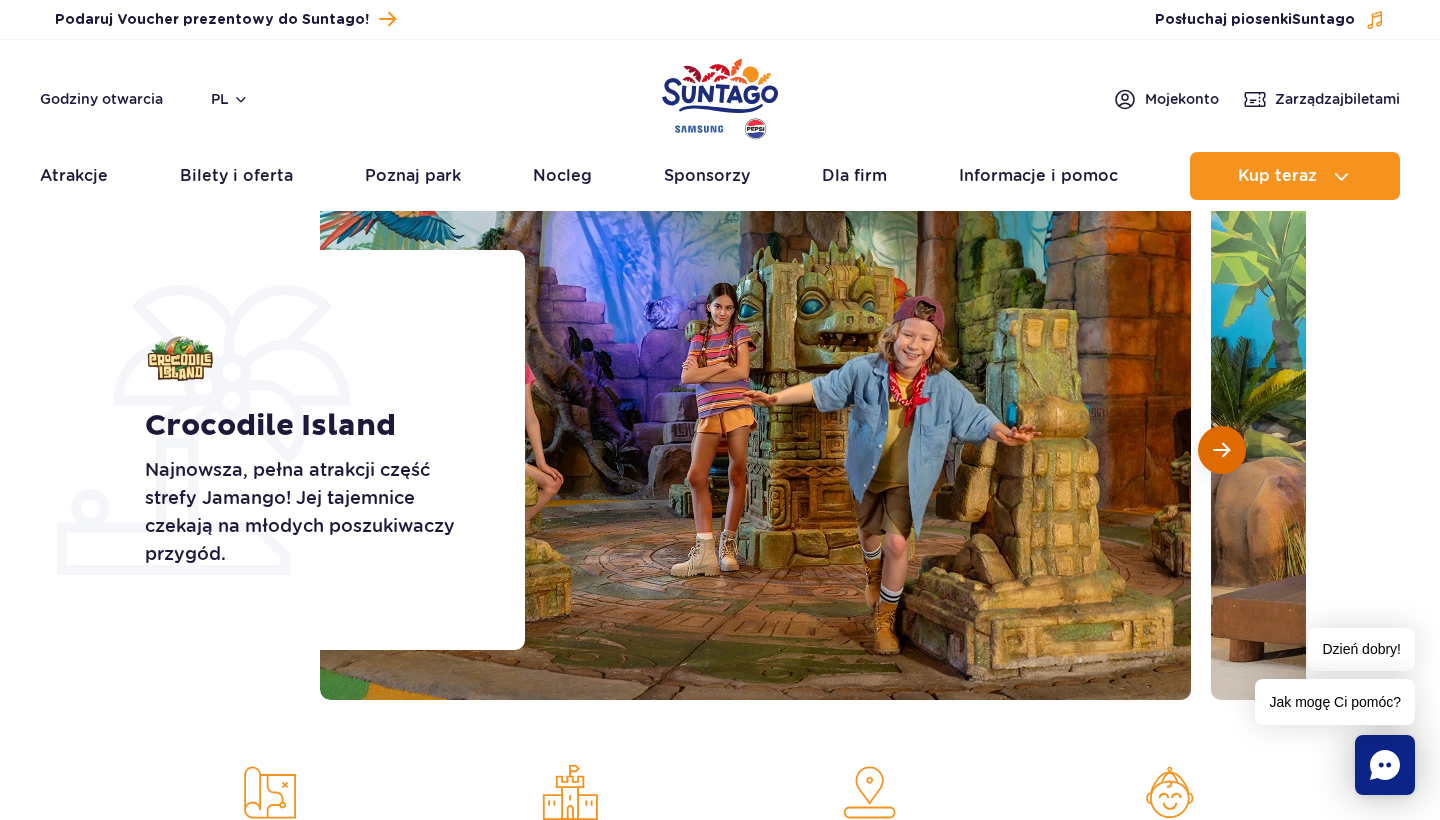 click at bounding box center (1222, 450) 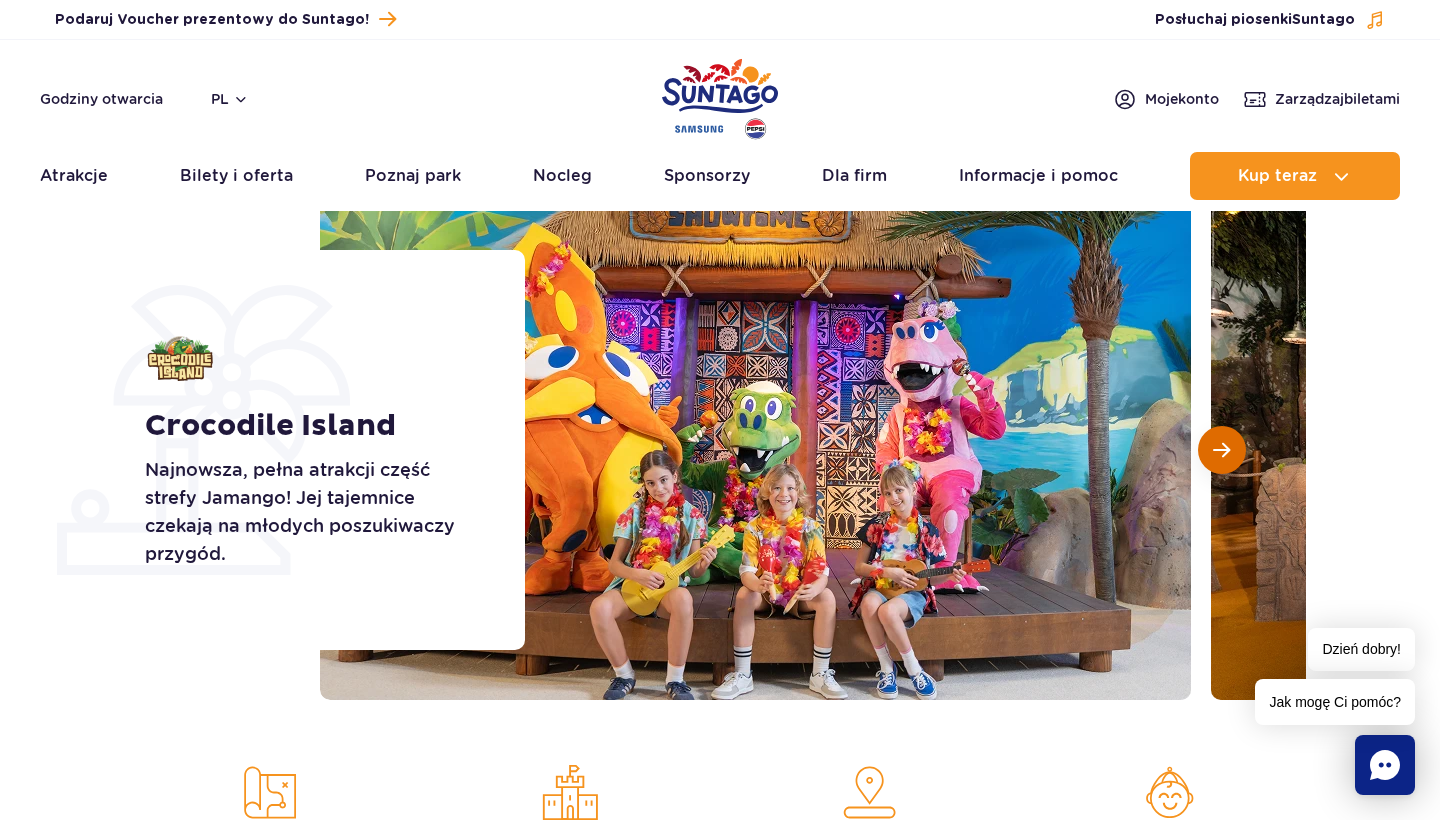 click at bounding box center (1222, 450) 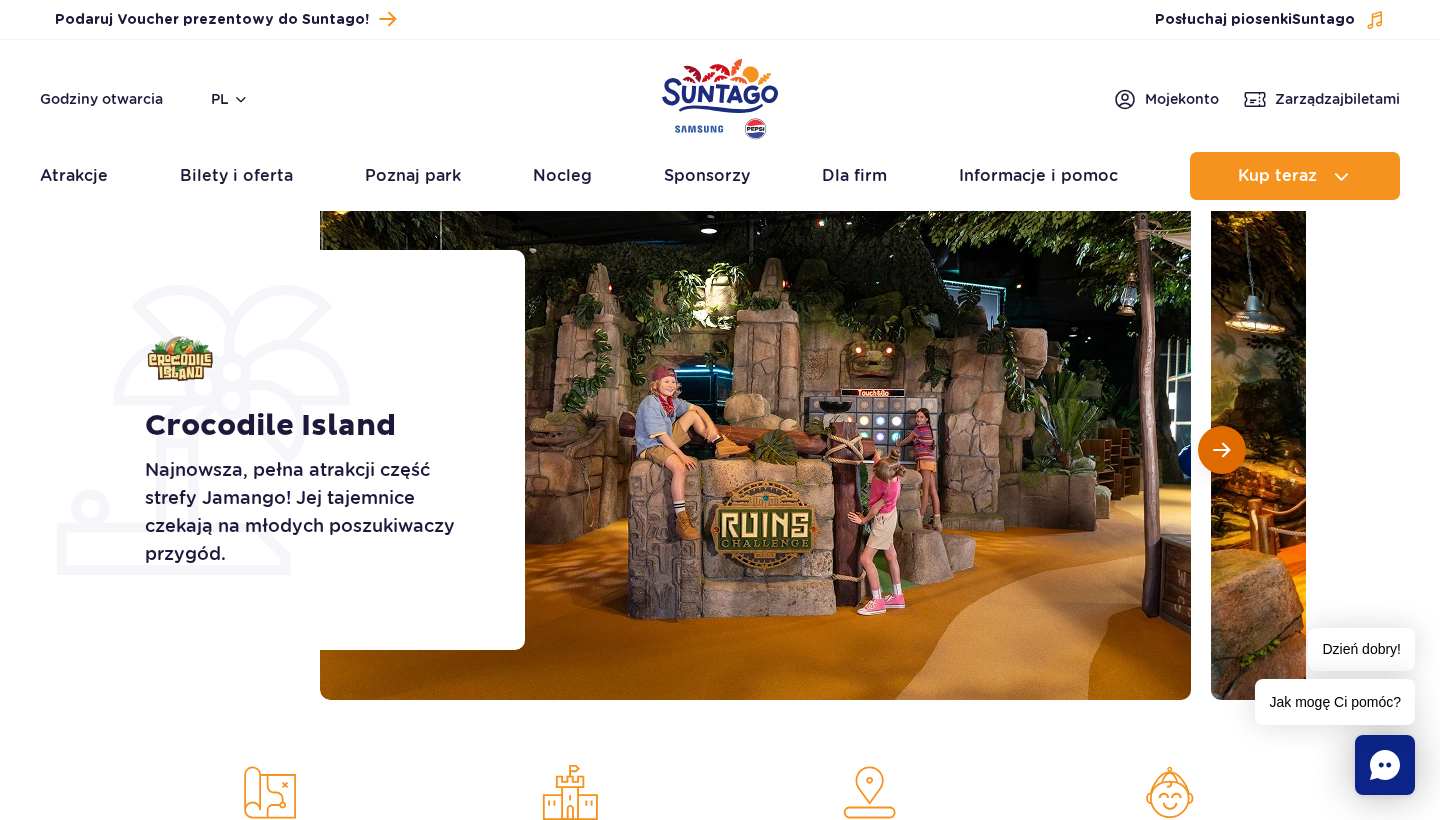 click at bounding box center (1222, 450) 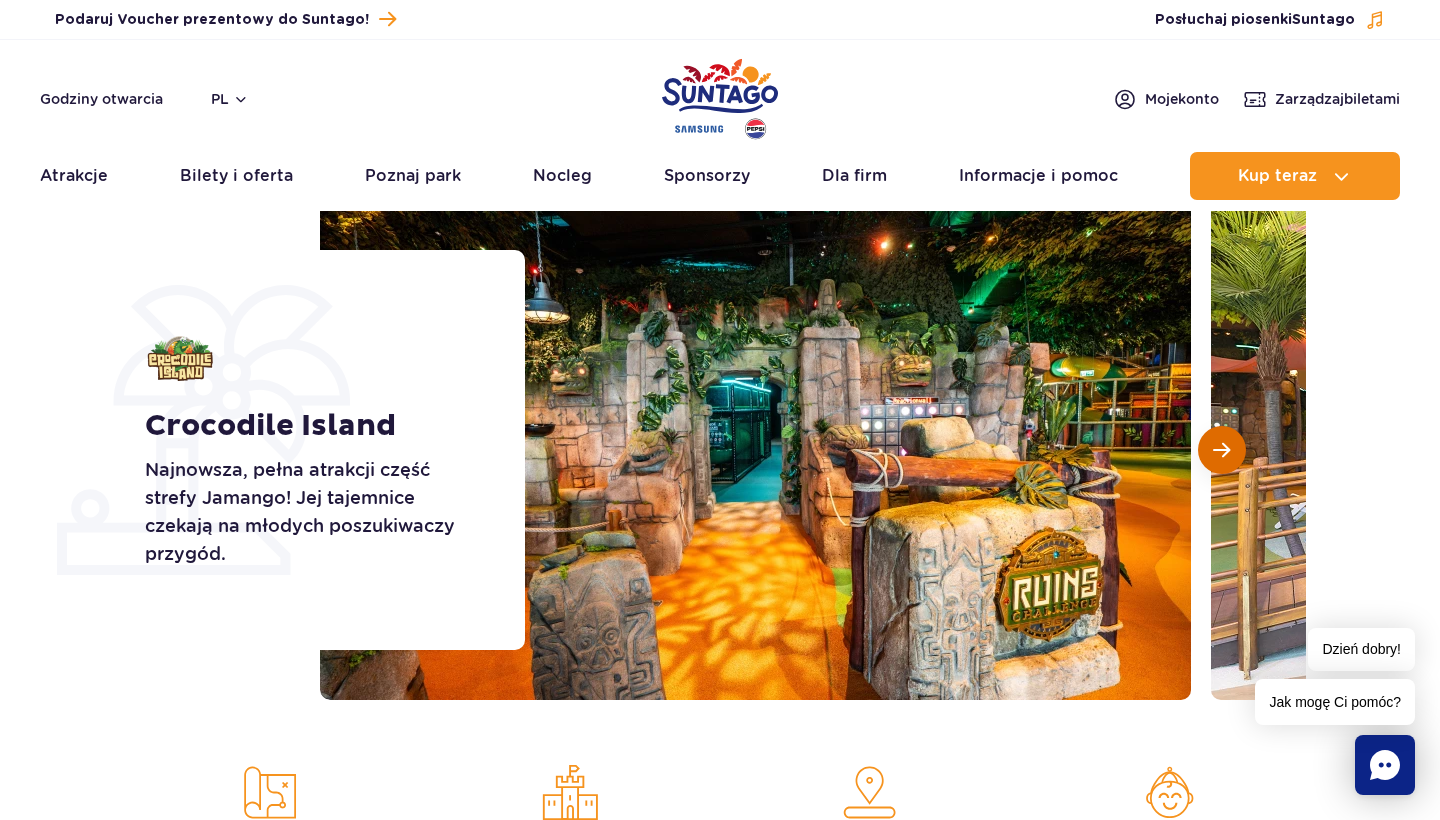 click at bounding box center [1221, 450] 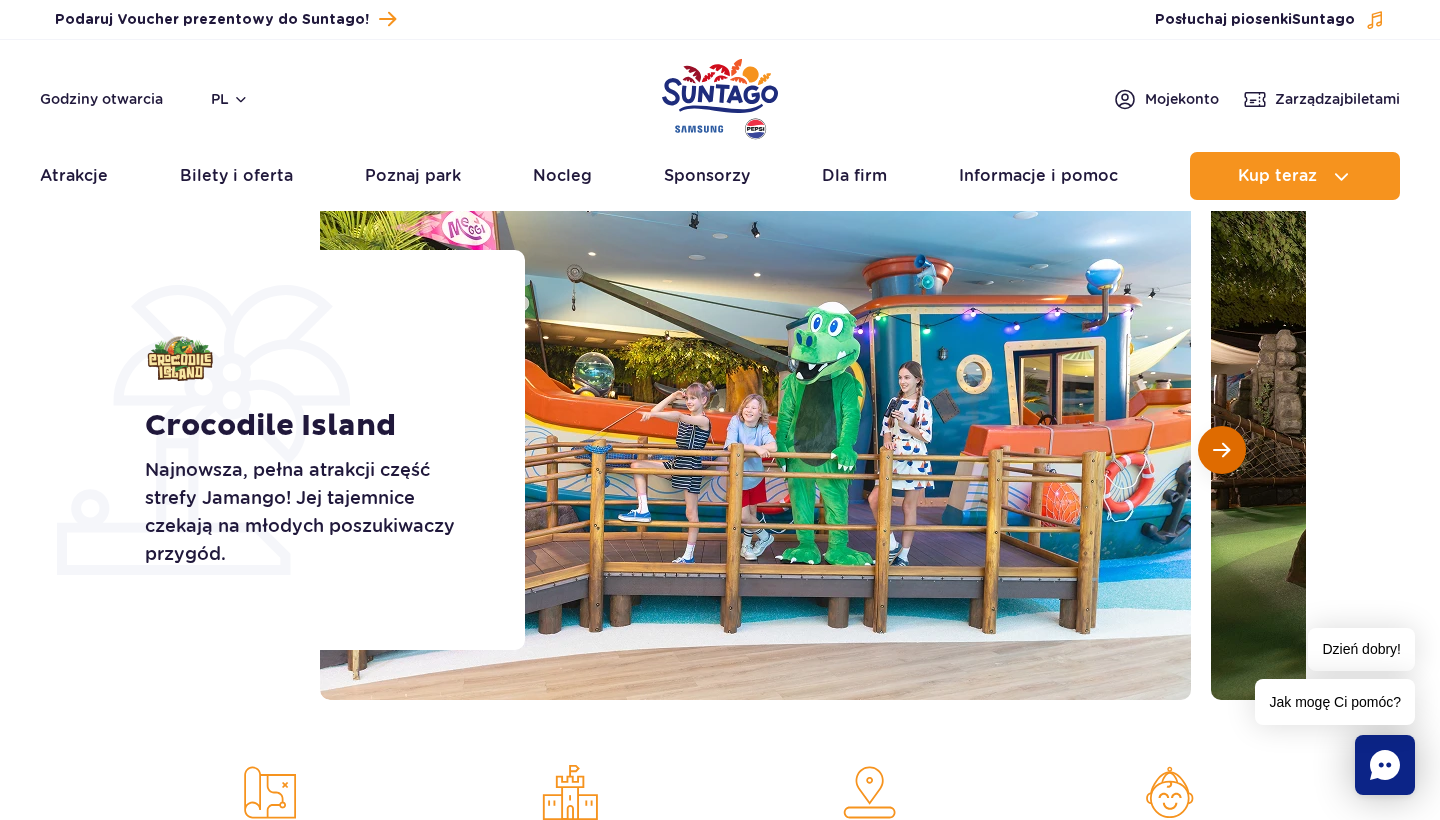 click at bounding box center (1221, 450) 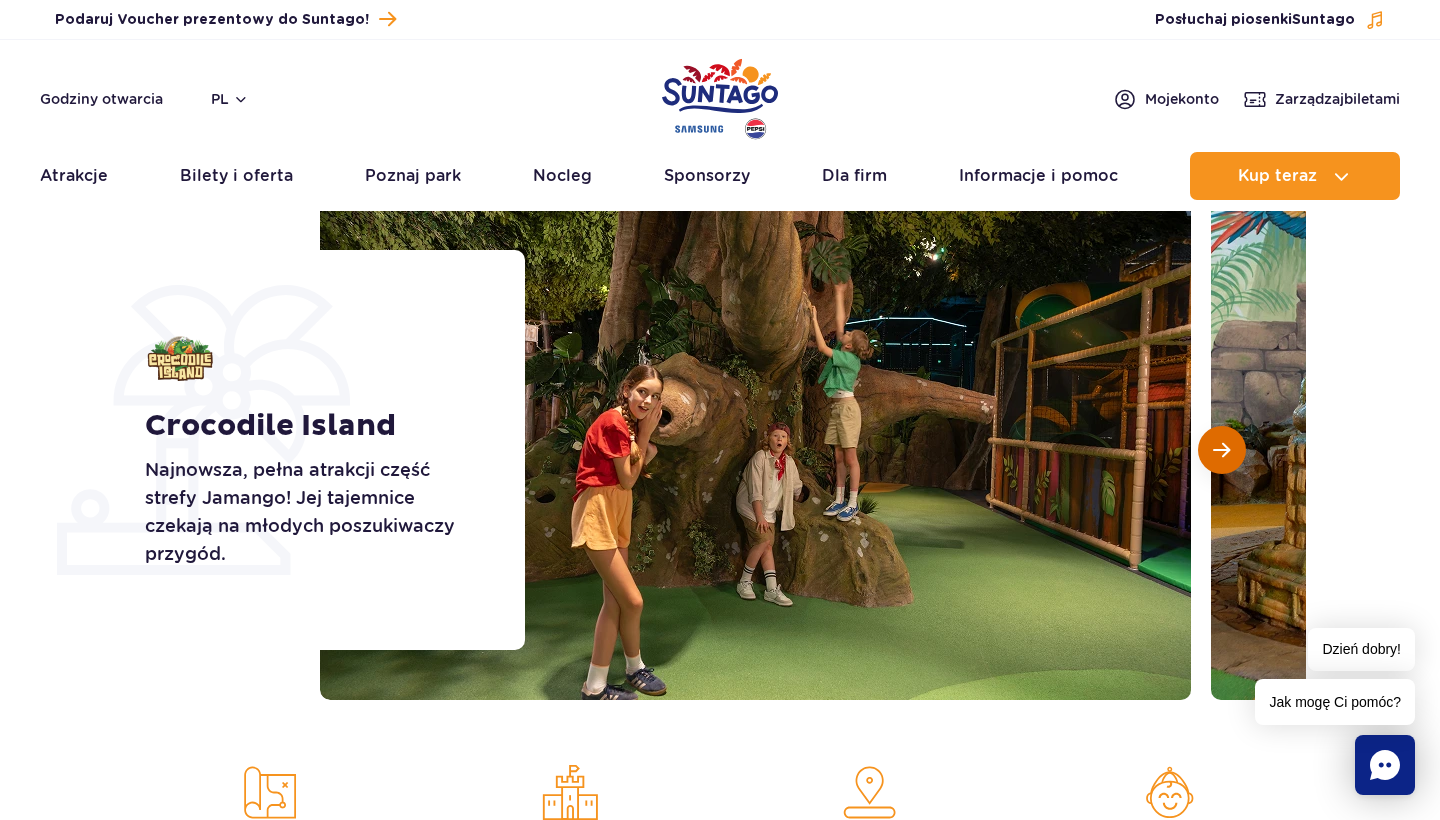 click at bounding box center [1221, 450] 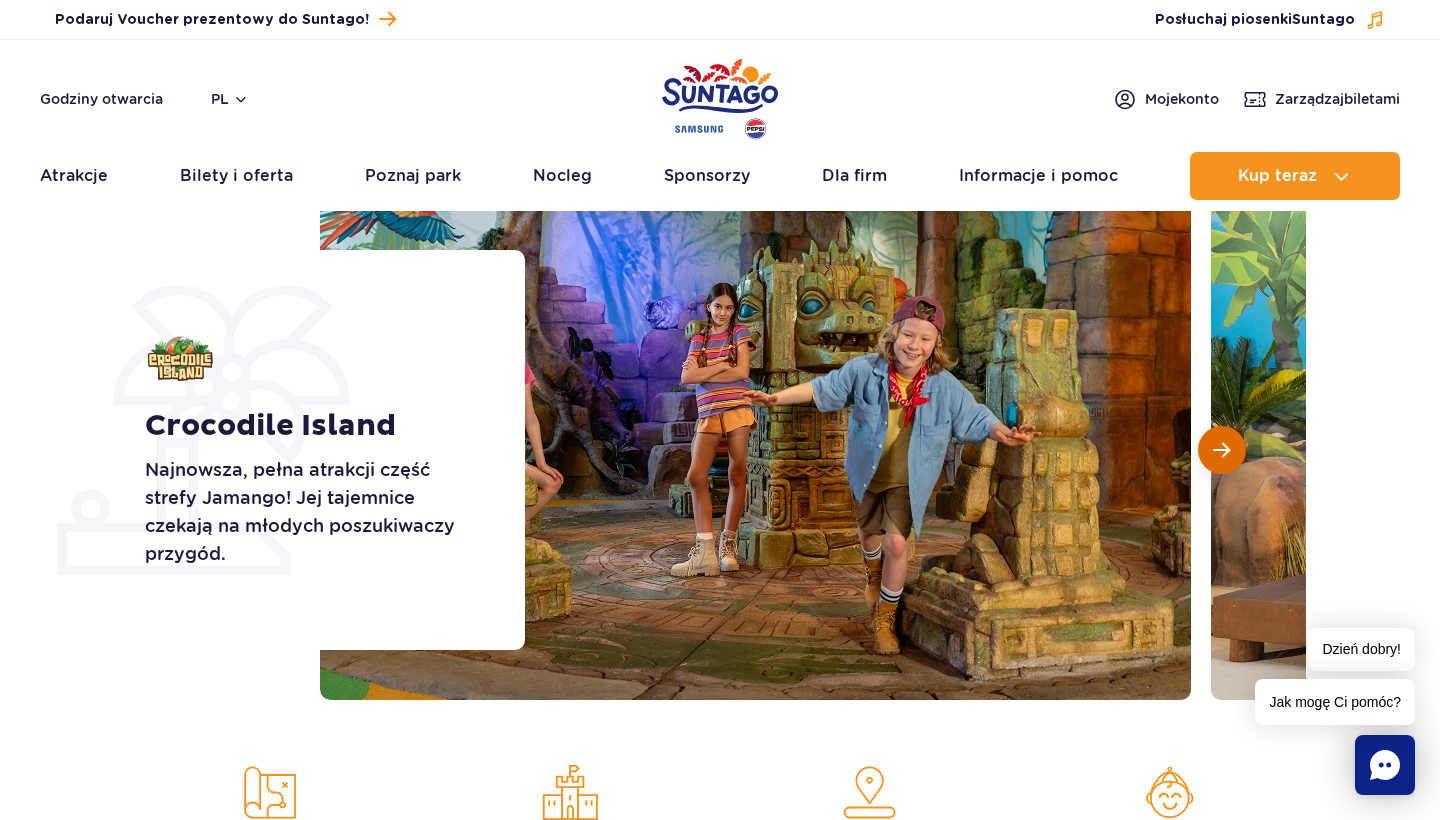 click at bounding box center [1221, 450] 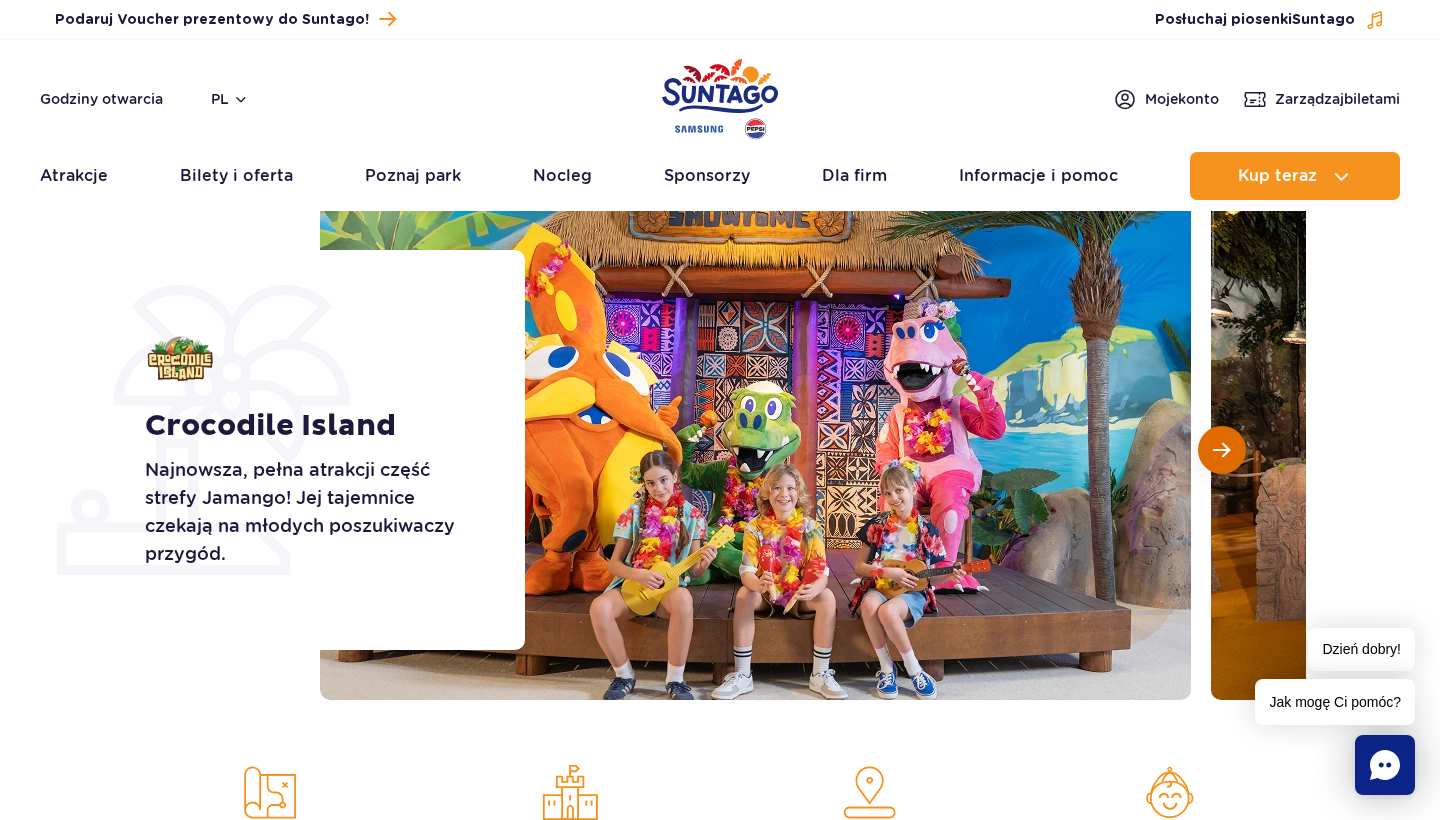 click at bounding box center [1221, 450] 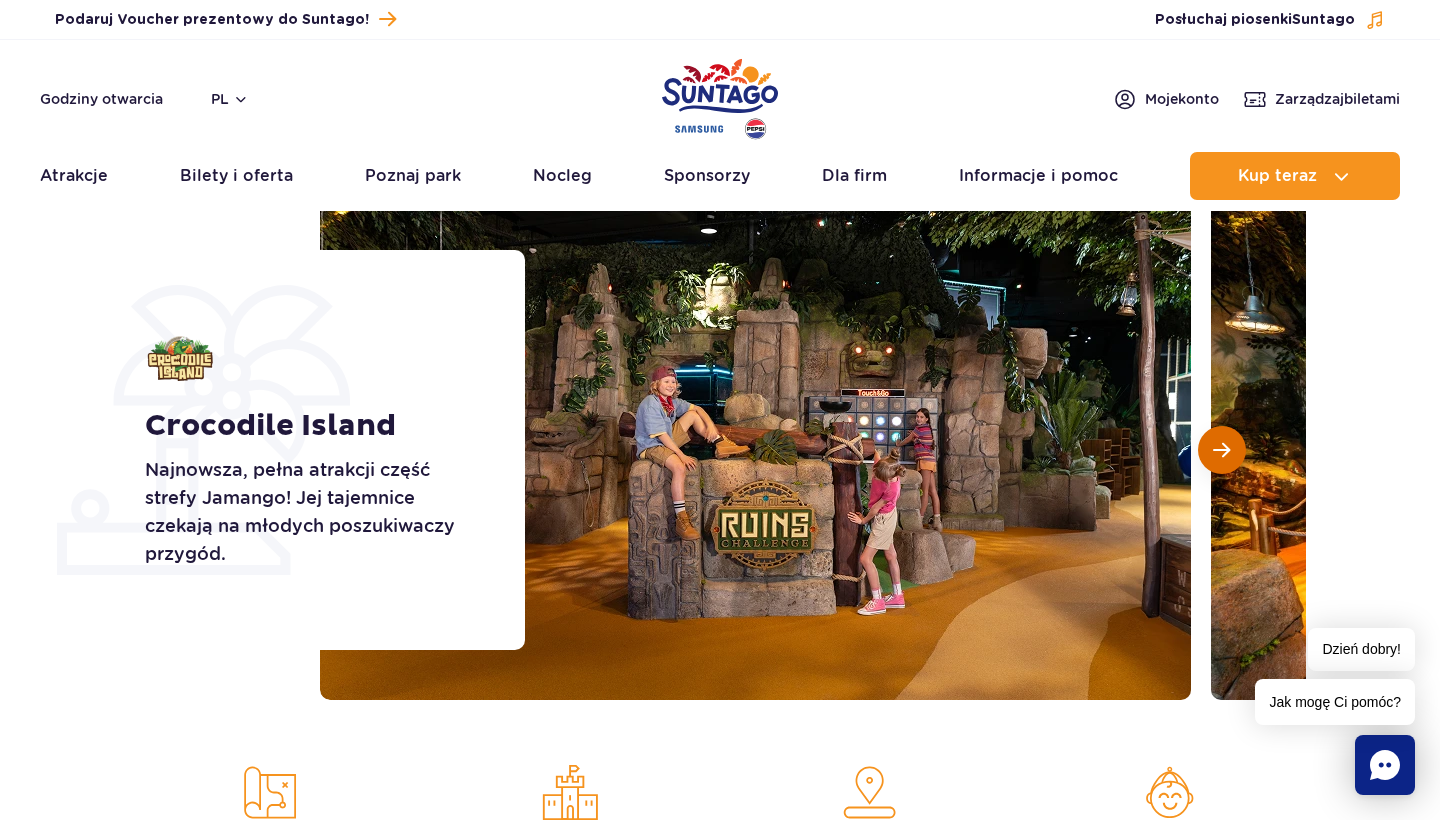 click at bounding box center (1221, 450) 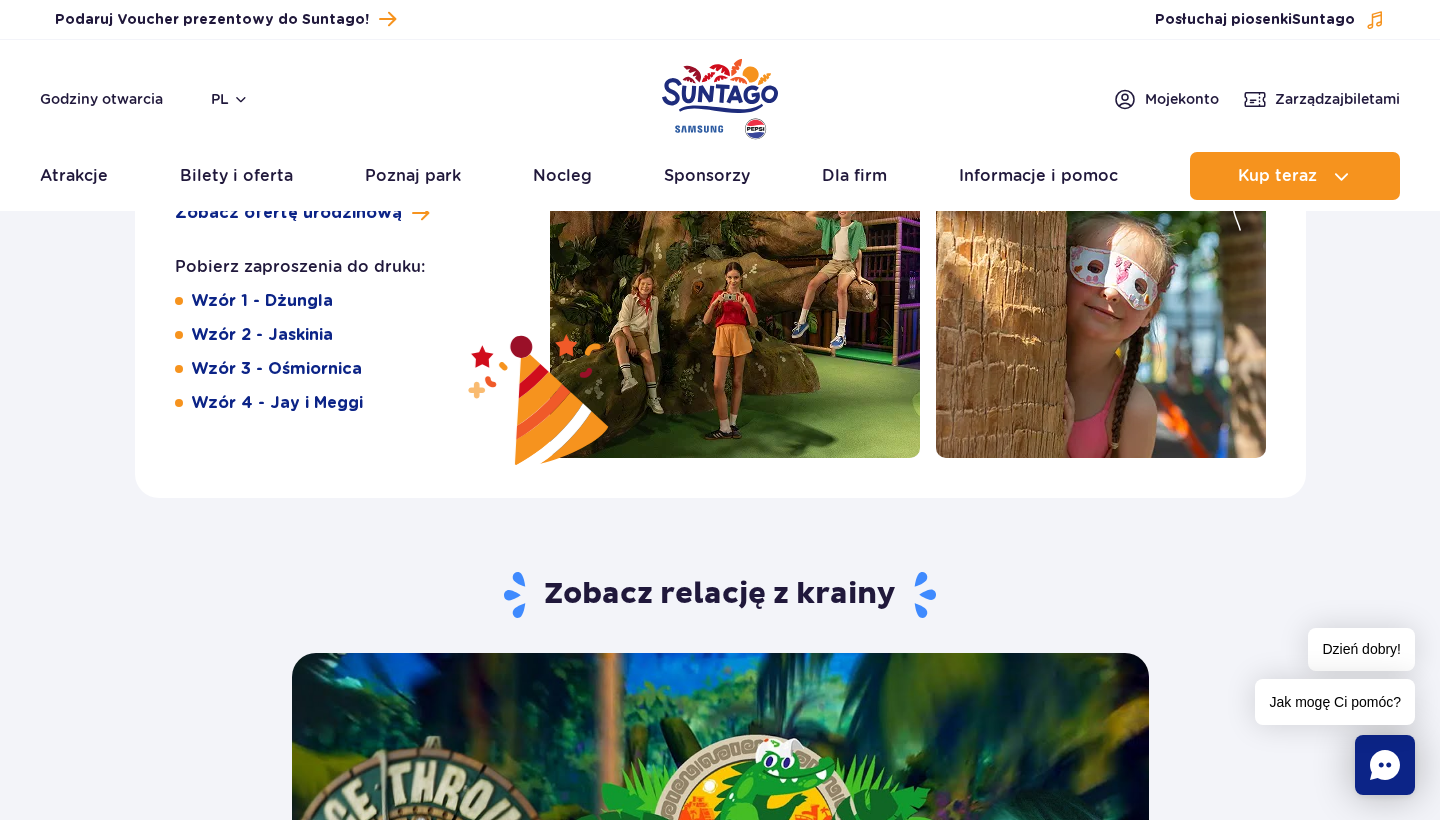 scroll, scrollTop: 3273, scrollLeft: 0, axis: vertical 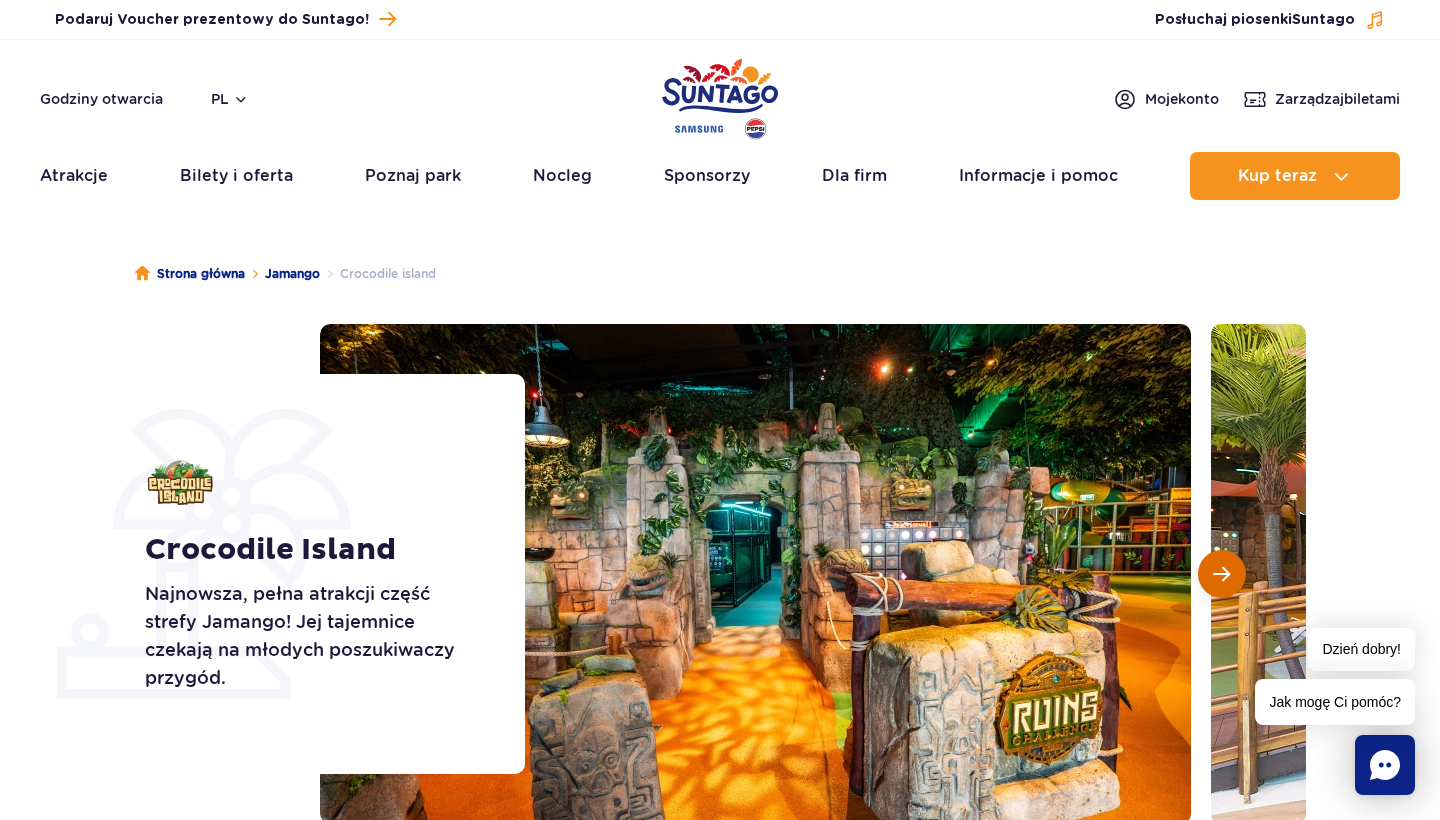 click at bounding box center (1221, 574) 